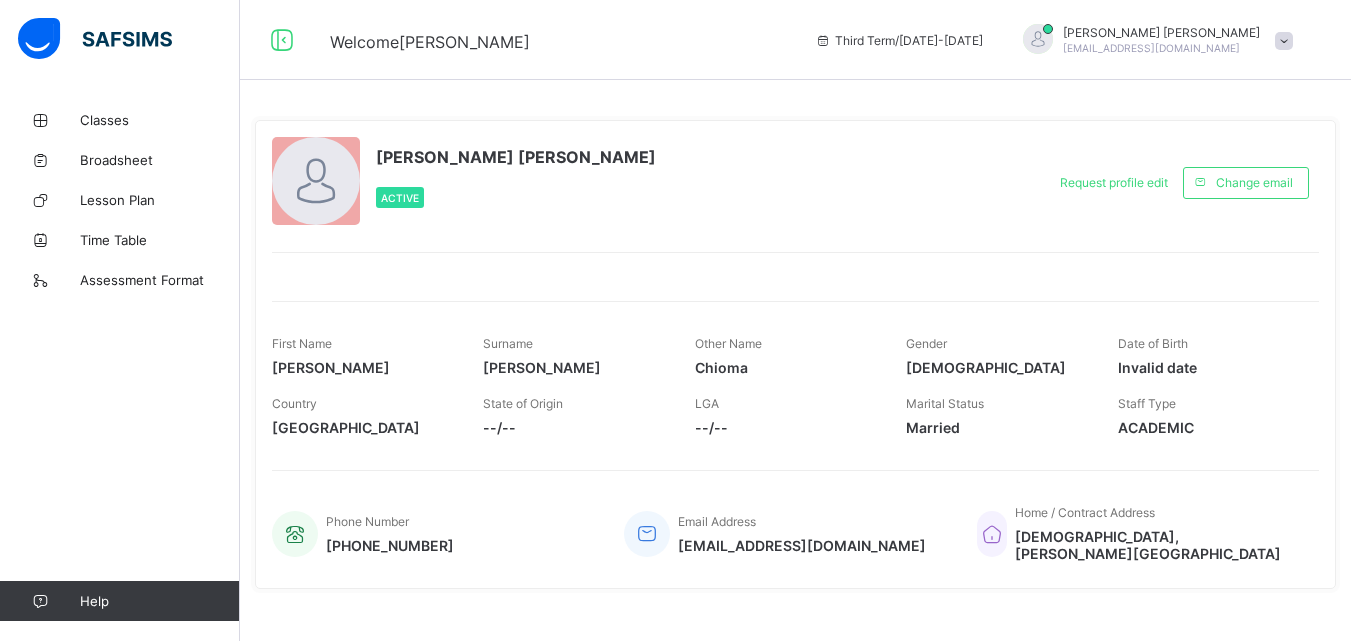 scroll, scrollTop: 0, scrollLeft: 0, axis: both 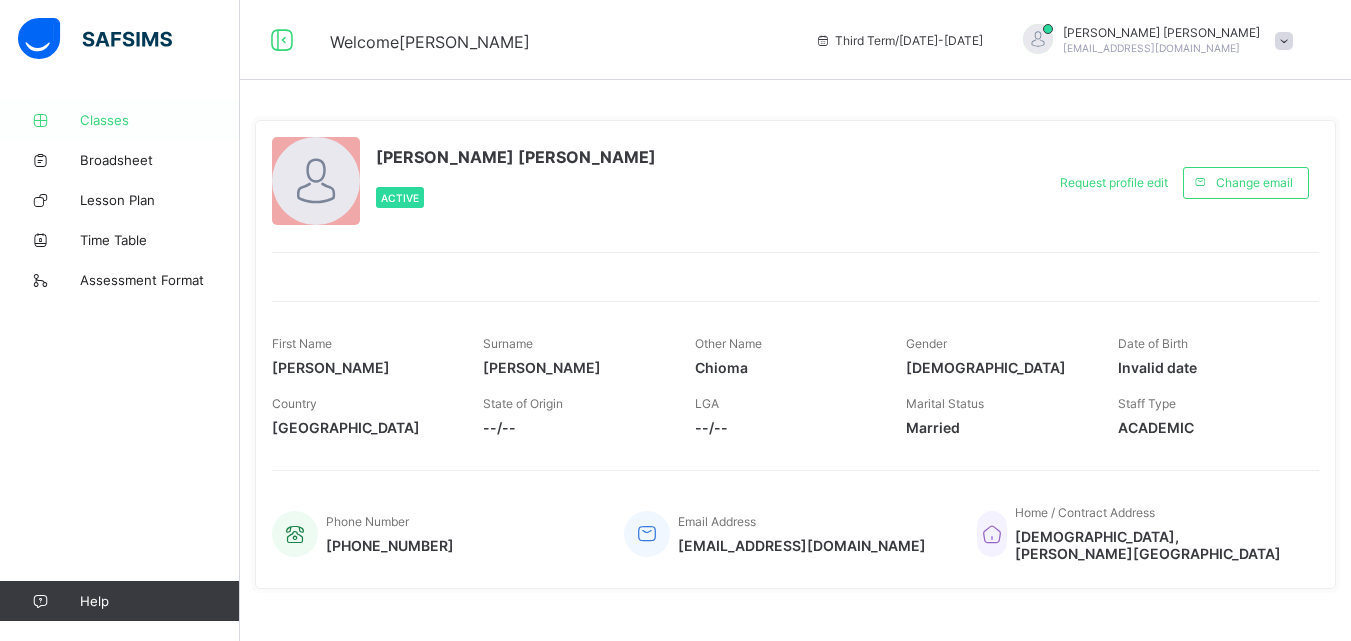 click on "Classes" at bounding box center (160, 120) 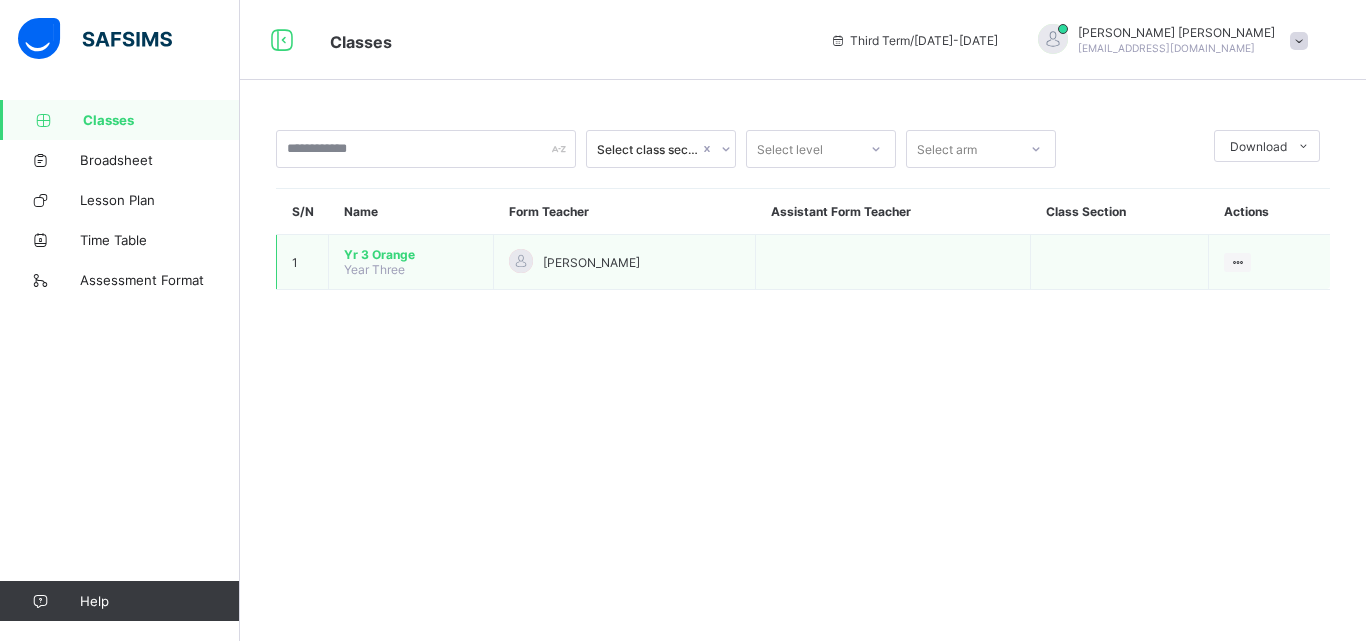click on "Yr 3   Orange" at bounding box center [411, 254] 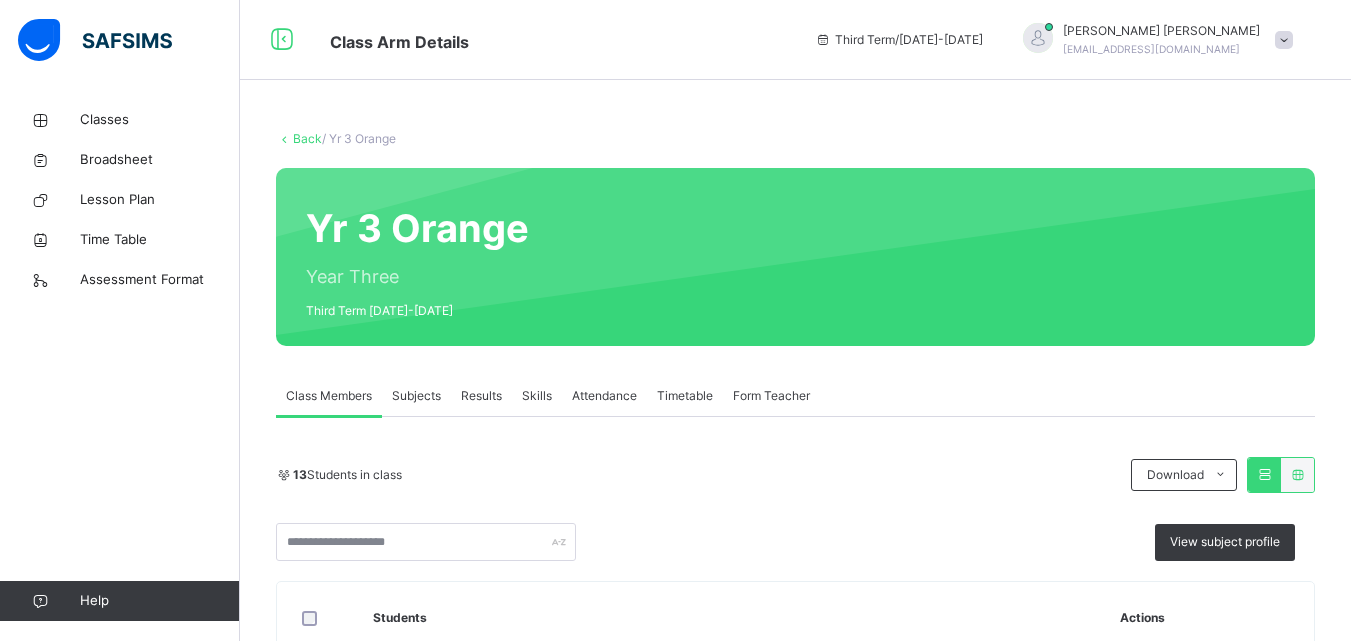 click on "Subjects" at bounding box center (416, 396) 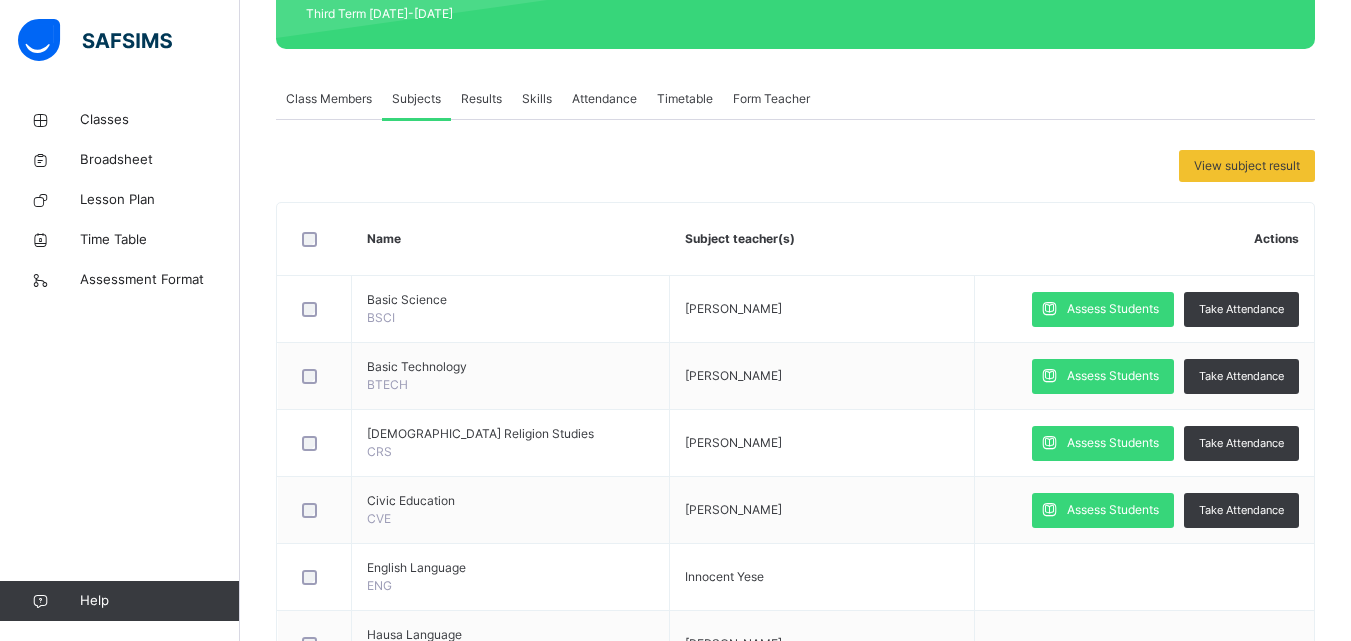 scroll, scrollTop: 400, scrollLeft: 0, axis: vertical 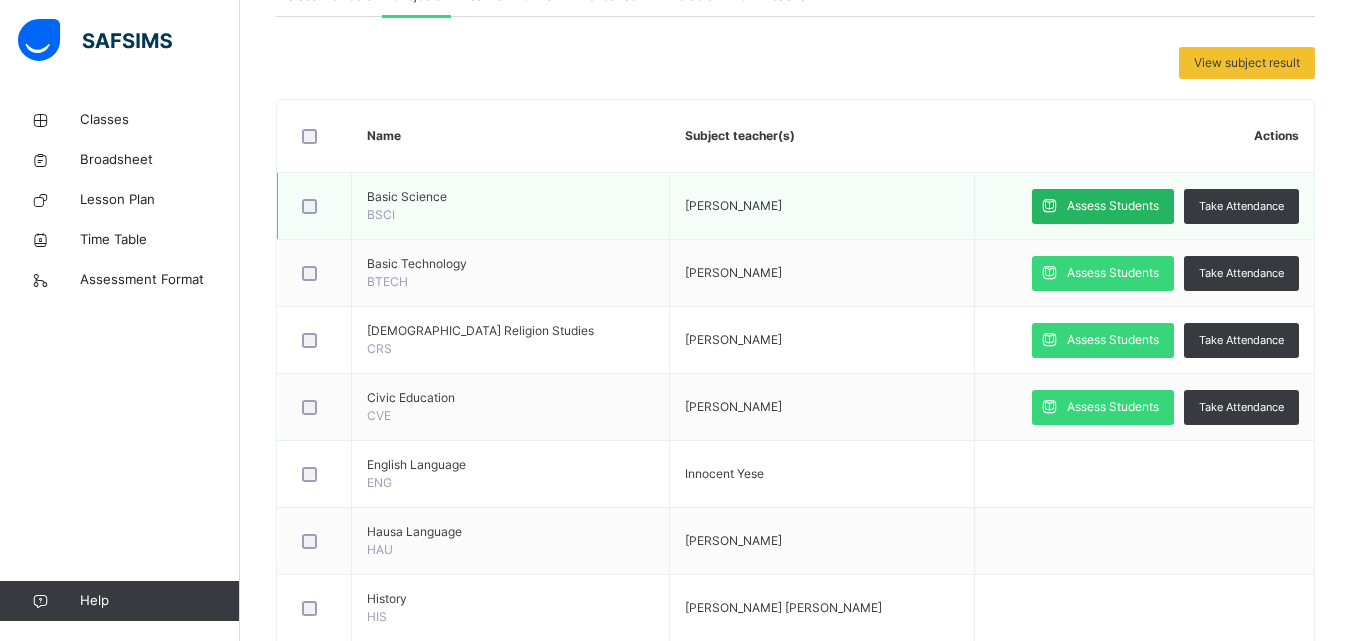 click on "Assess Students" at bounding box center (1113, 206) 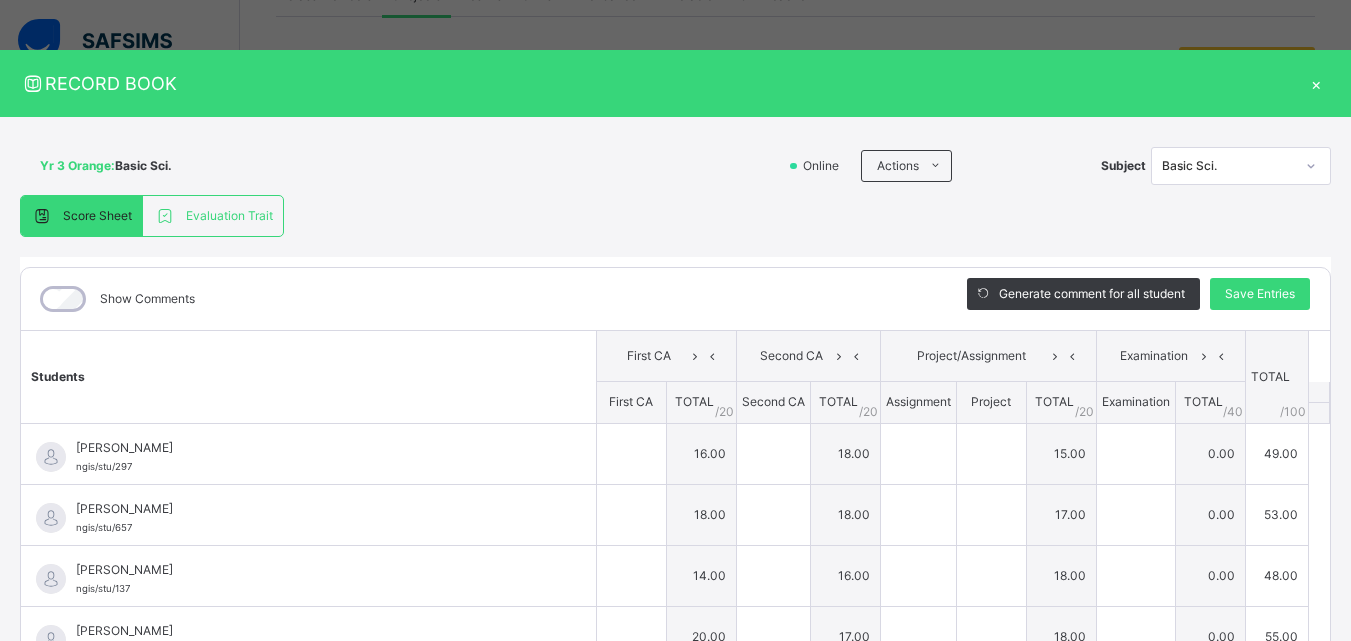 type on "**" 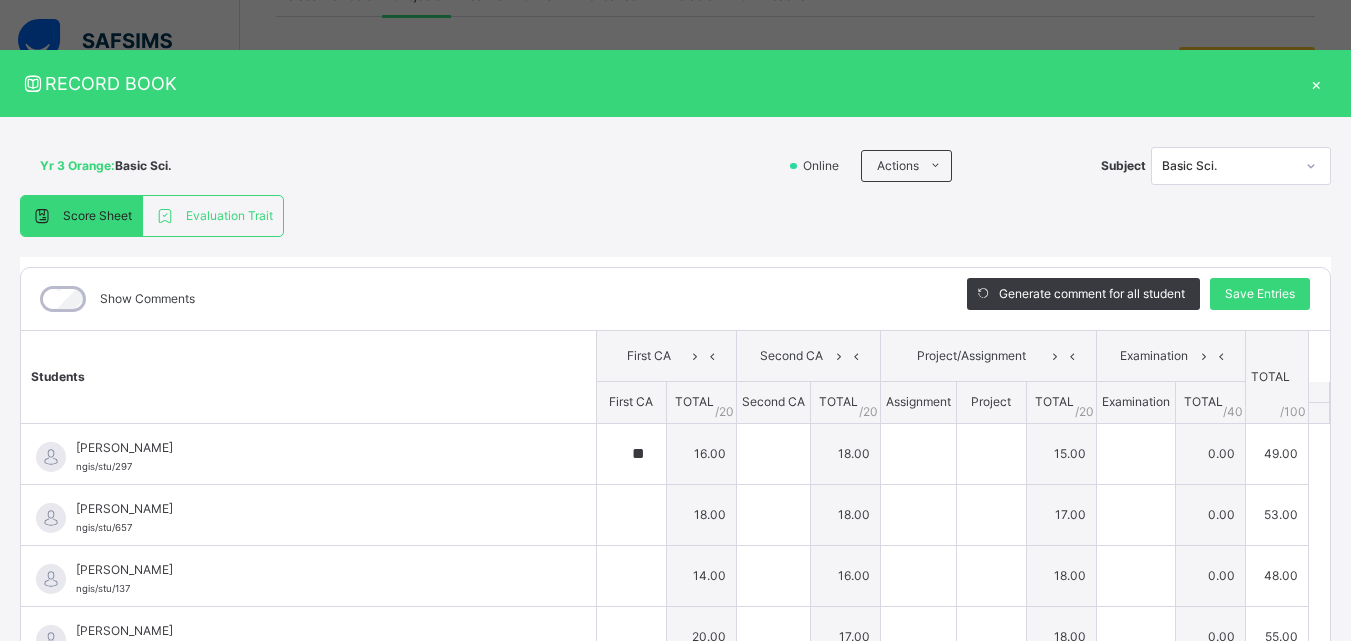 type on "**" 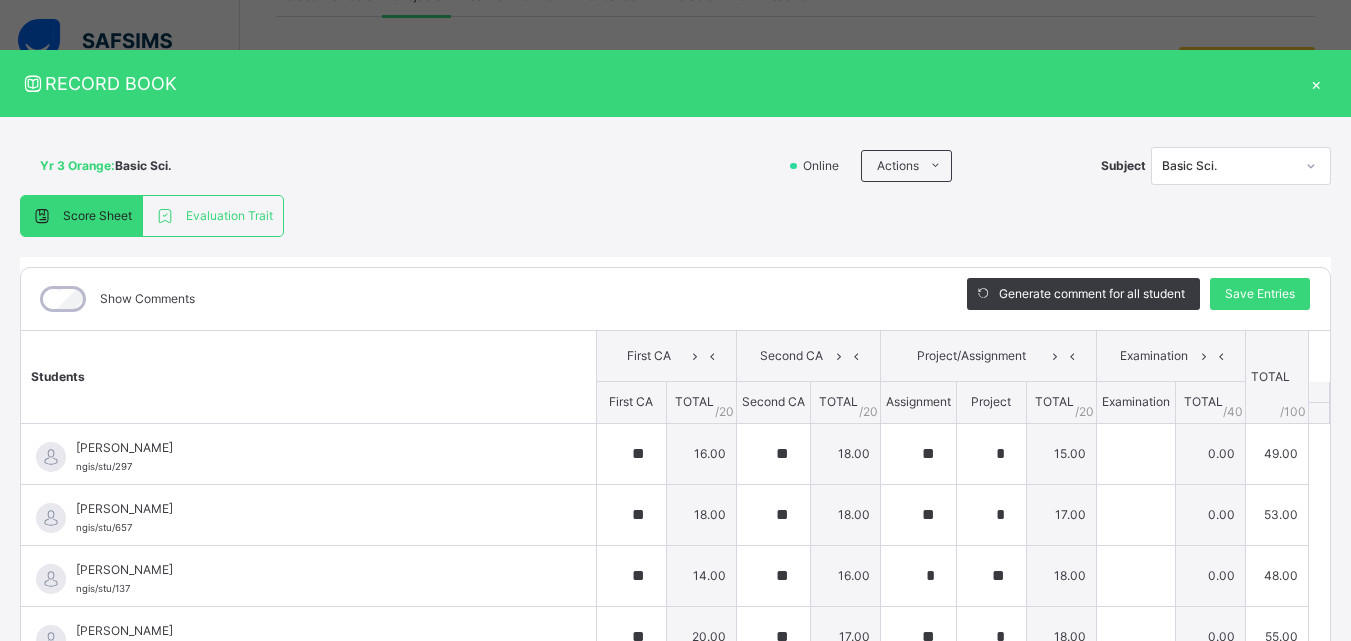 type on "*" 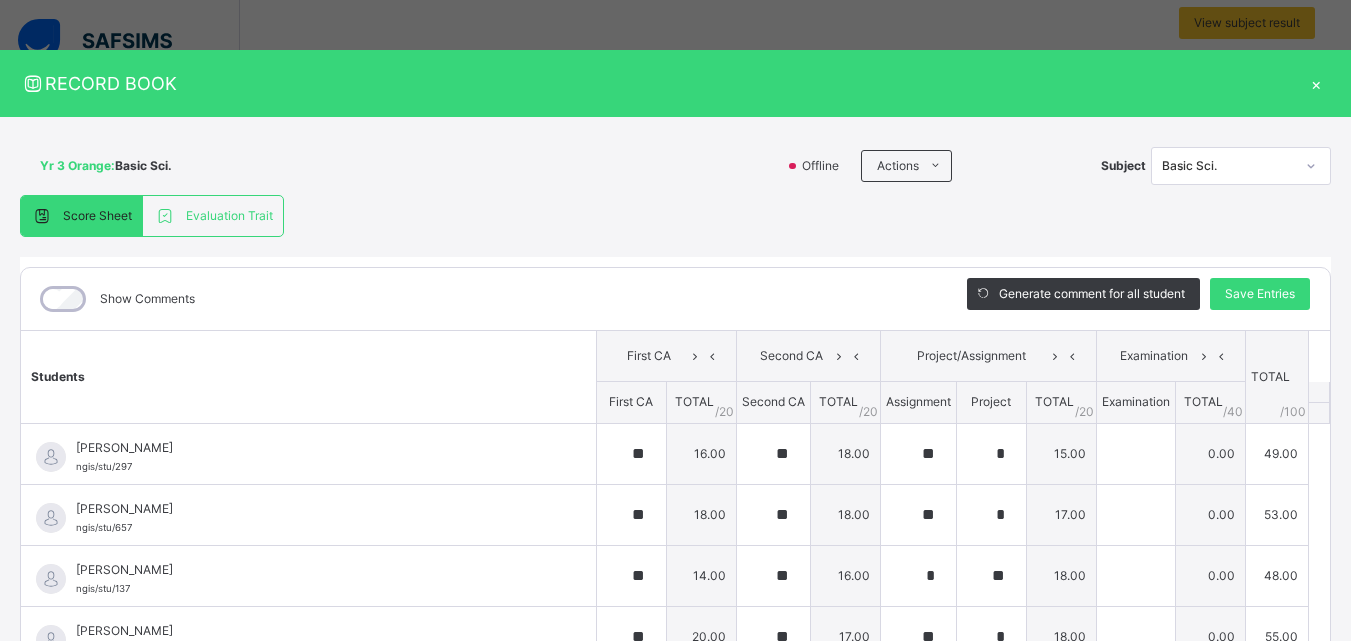 click on "Yr 3   Orange :   Basic Sci. Offline Actions  Download Empty Score Sheet  Upload/map score sheet Subject  Basic Sci. [GEOGRAPHIC_DATA] [GEOGRAPHIC_DATA] INTERNATIONAL SCHOOL Date: [DATE] 2:47:29 pm Score Sheet Evaluation Trait Score Sheet Evaluation Trait Show Comments   Generate comment for all student   Save Entries Class Level:  Yr 3   Orange Subject:  Basic Sci. Session:  2024/2025 Session Session:  Third Term Students First CA Second CA Project/Assignment Examination TOTAL /100 Comment First CA TOTAL / 20 Second CA TOTAL / 20 Assignment Project TOTAL / 20 Examination TOTAL / 40 [PERSON_NAME]  ngis/stu/297 [PERSON_NAME]/stu/297 ** 16.00 ** 18.00 ** * 15.00 0.00 49.00 Generate comment 0 / 250   ×   Subject Teacher’s Comment Generate and see in full the comment developed by the AI with an option to regenerate the comment [PERSON_NAME] [PERSON_NAME]    ngis/stu/297   Total 49.00  / 100.00 [PERSON_NAME] Bot   Regenerate     Use this comment   [PERSON_NAME]  ngis/stu/657 [PERSON_NAME]  ngis/stu/657 ** 18.00 ** 18.00 ** * 17.00" at bounding box center [675, 489] 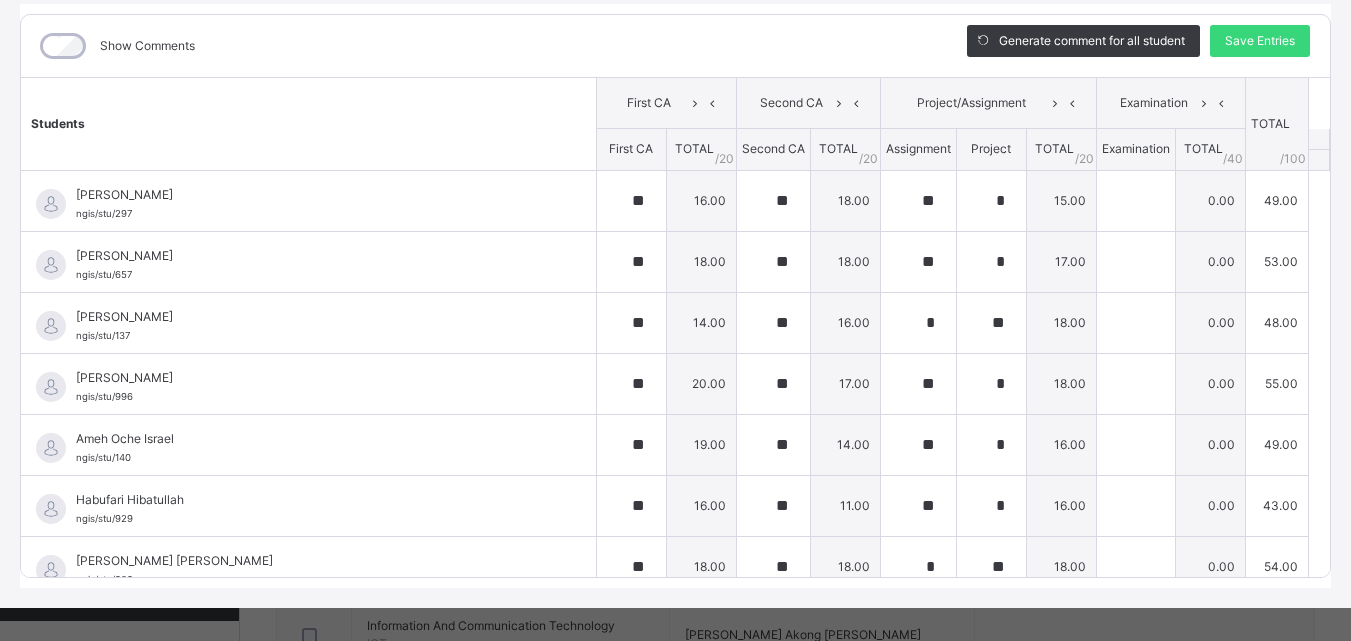 scroll, scrollTop: 270, scrollLeft: 0, axis: vertical 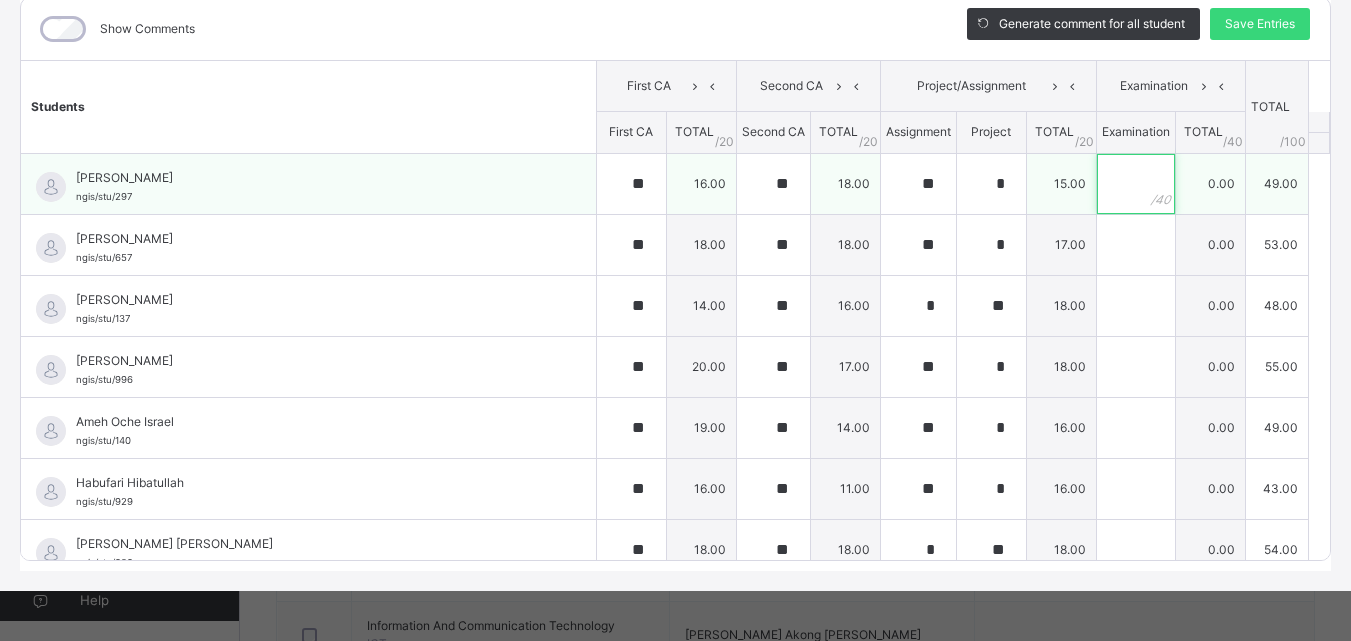 click at bounding box center [1136, 184] 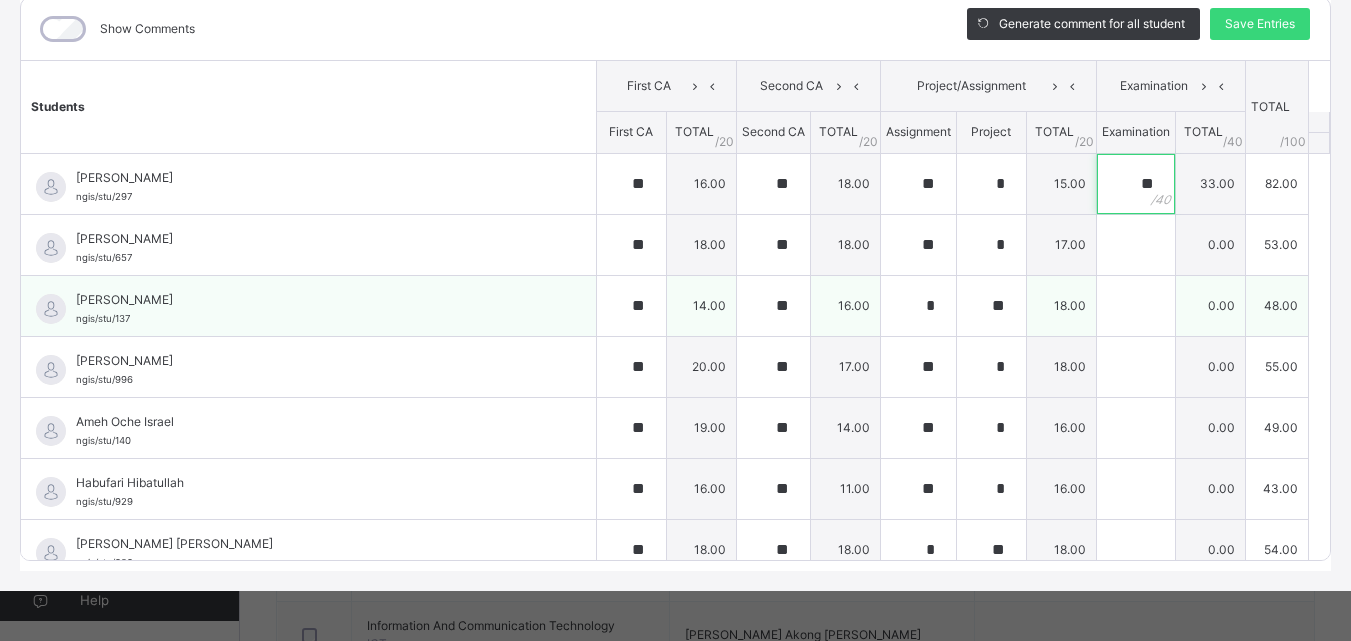 type on "**" 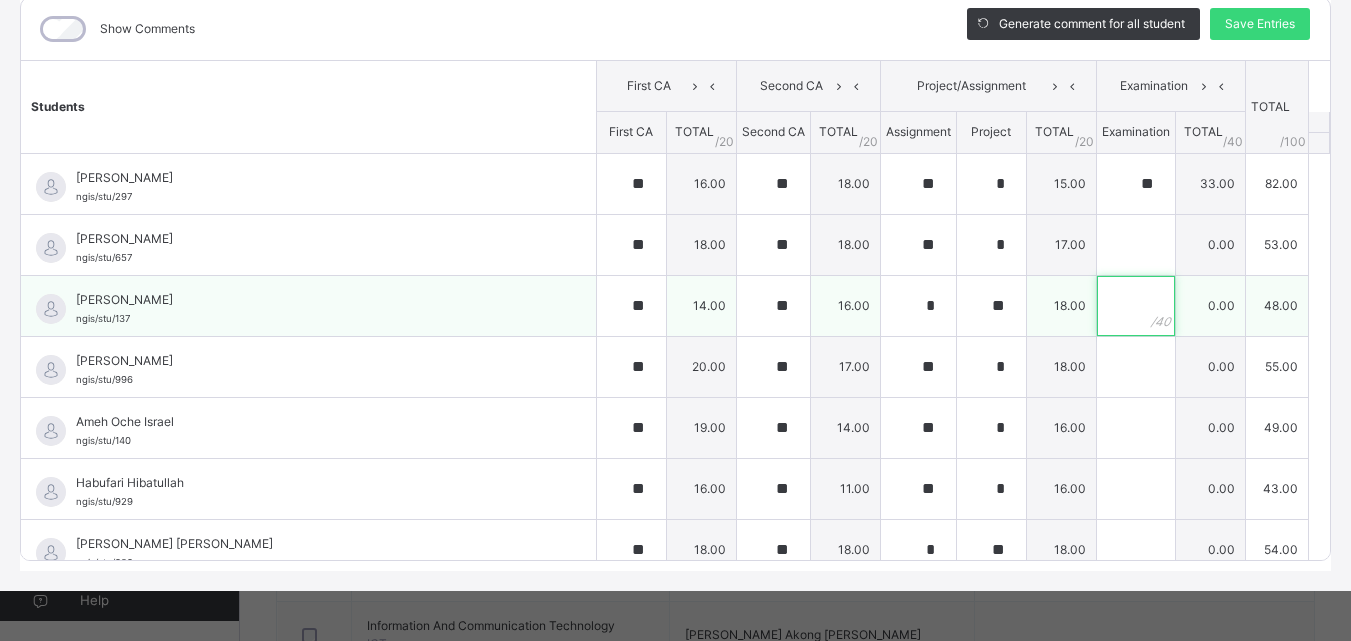 click at bounding box center (1136, 306) 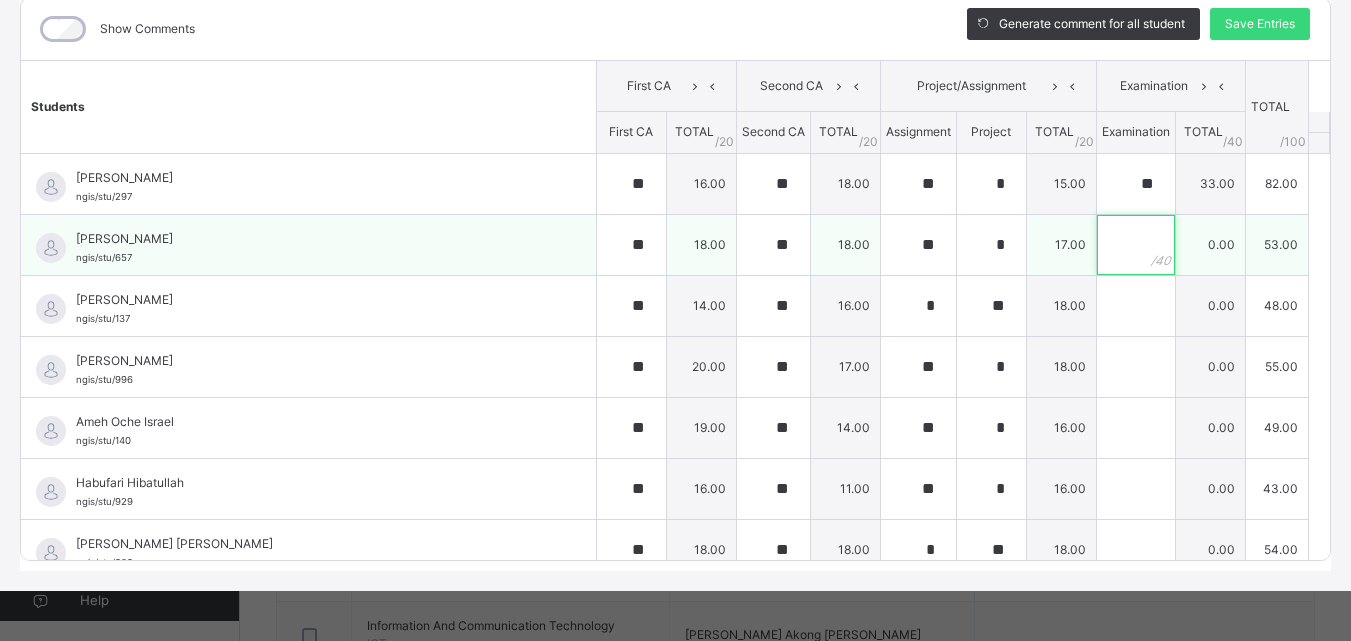 click at bounding box center (1136, 245) 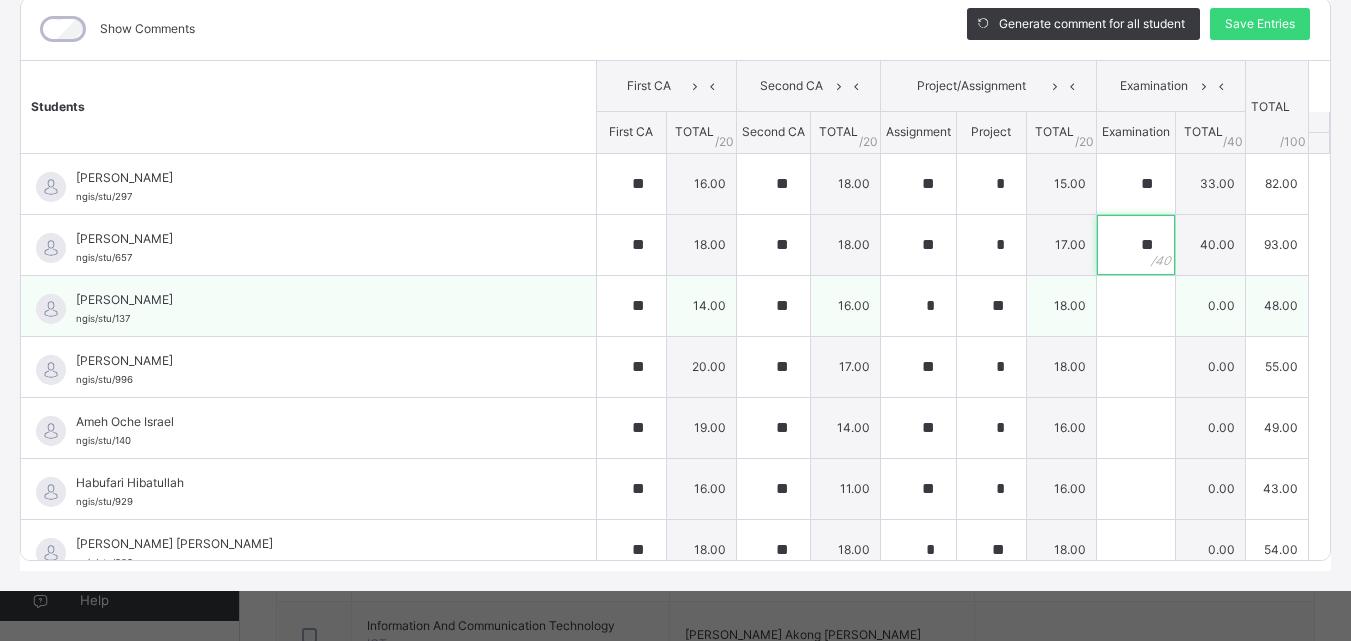 type on "**" 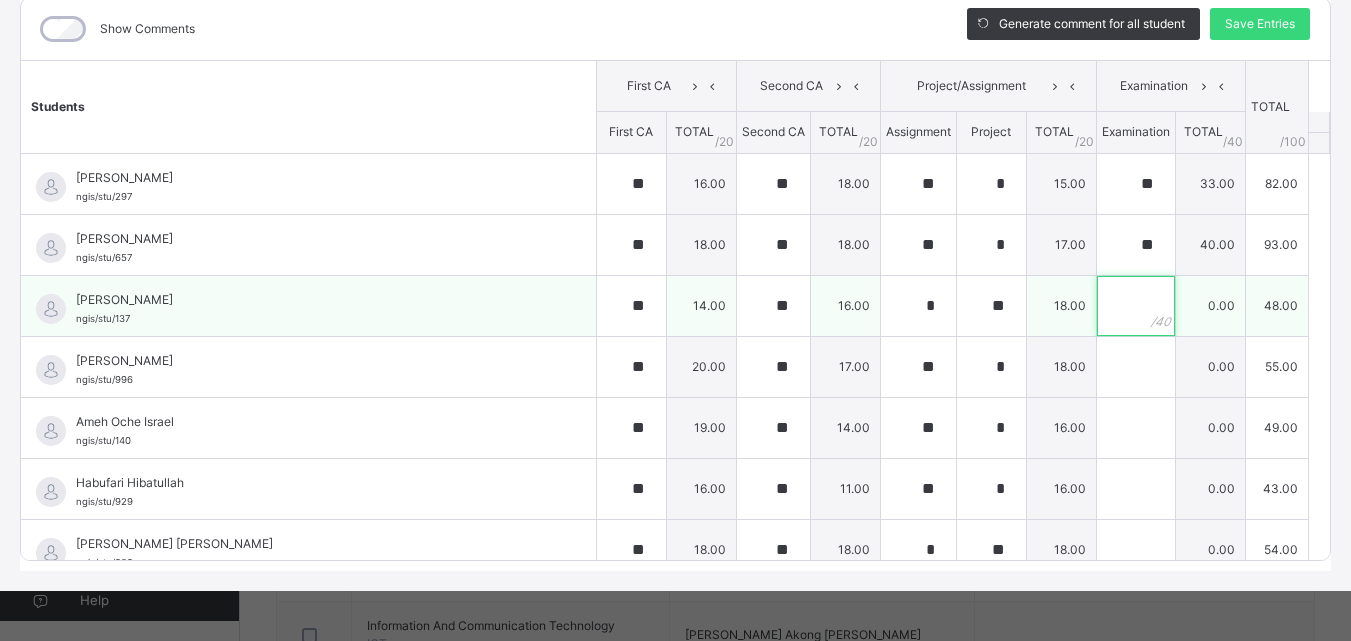 click at bounding box center [1136, 306] 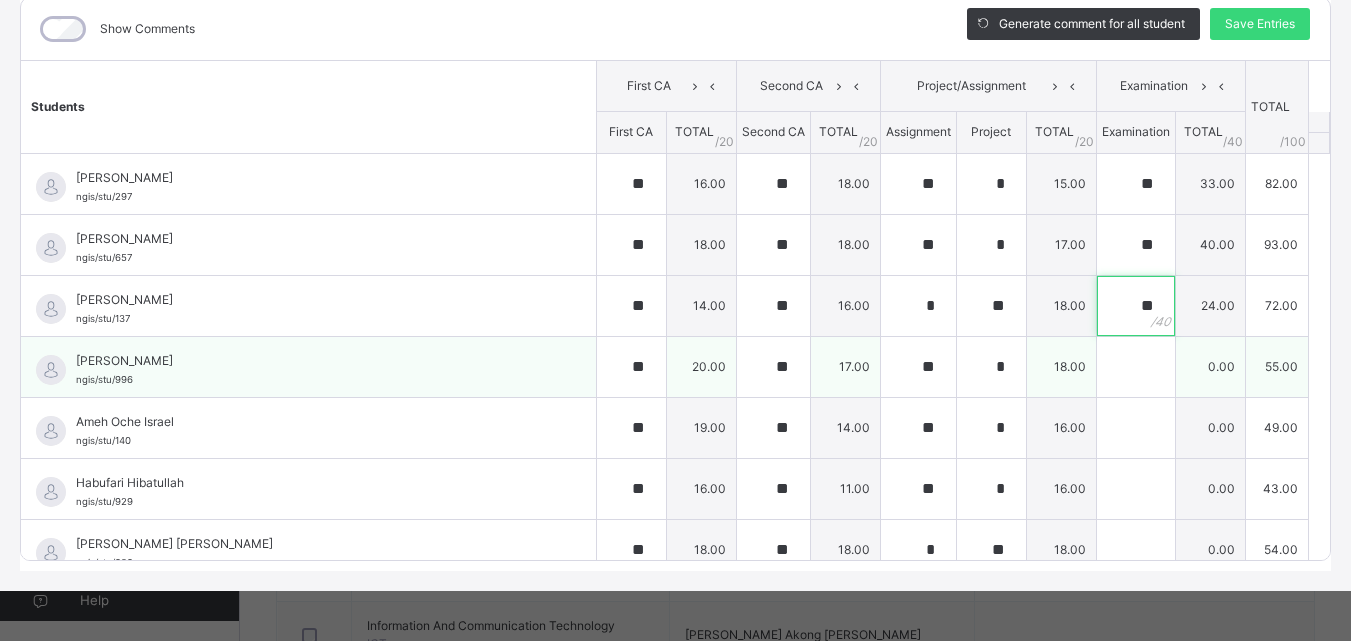 type on "**" 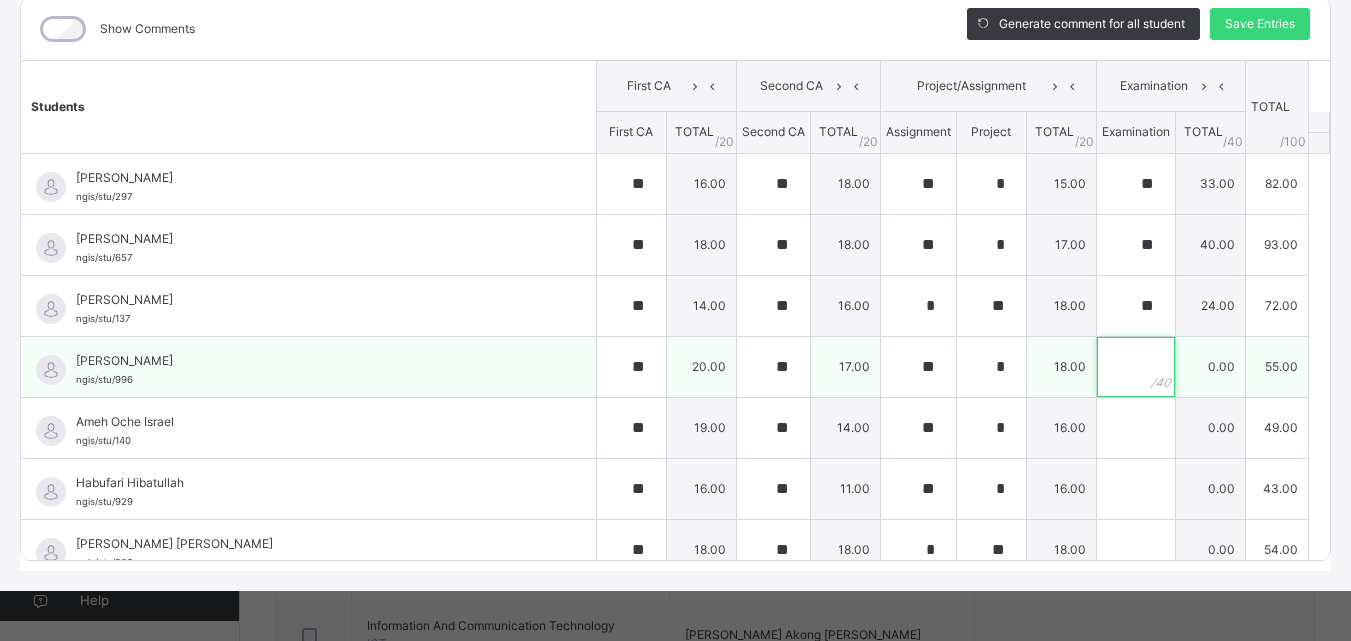click at bounding box center (1136, 367) 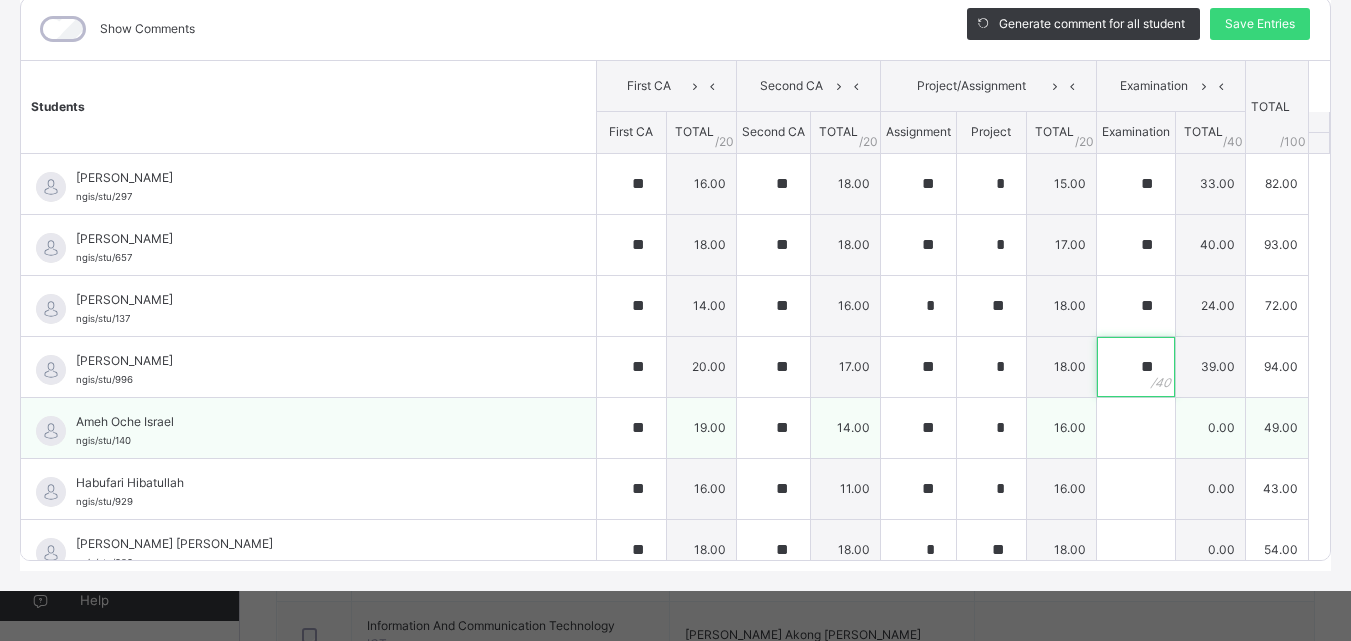 type on "**" 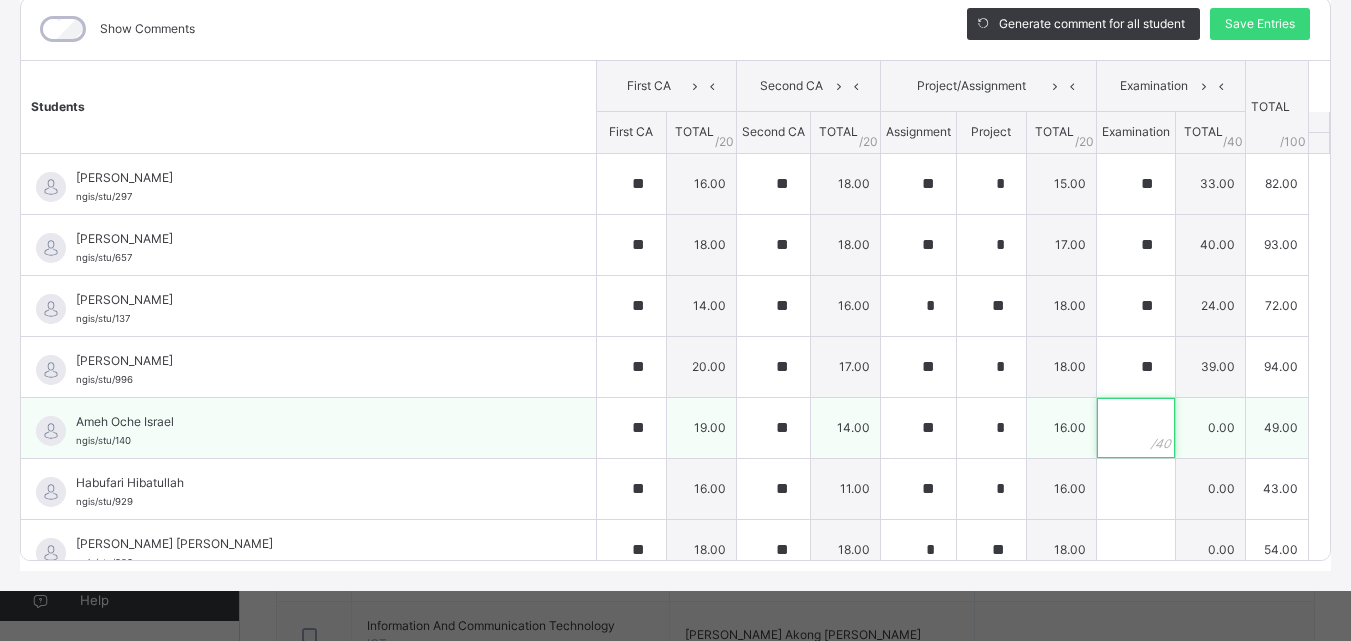 click at bounding box center (1136, 428) 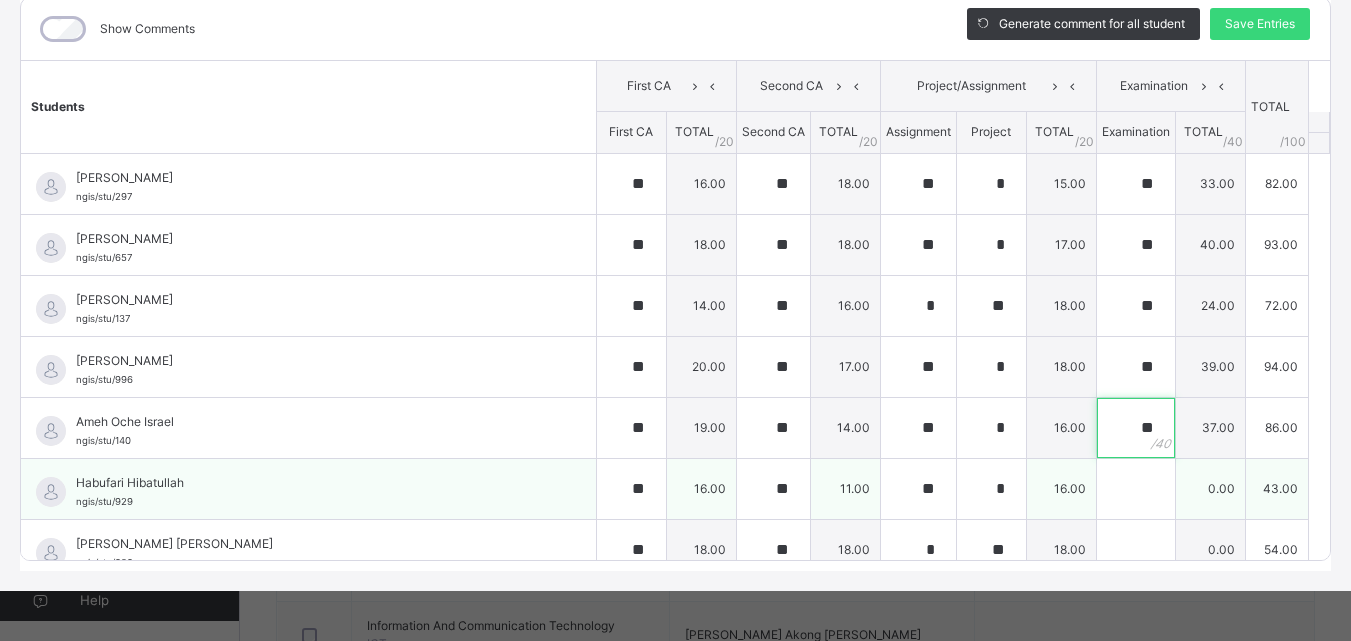 type on "**" 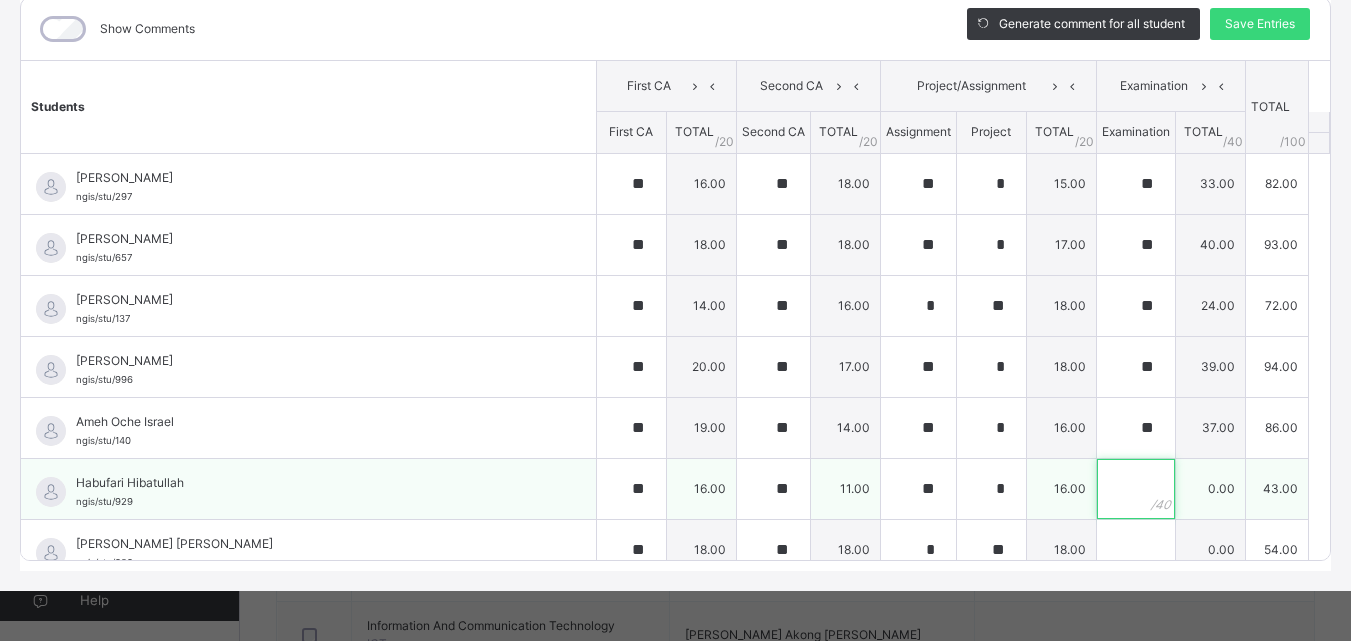 click at bounding box center [1136, 489] 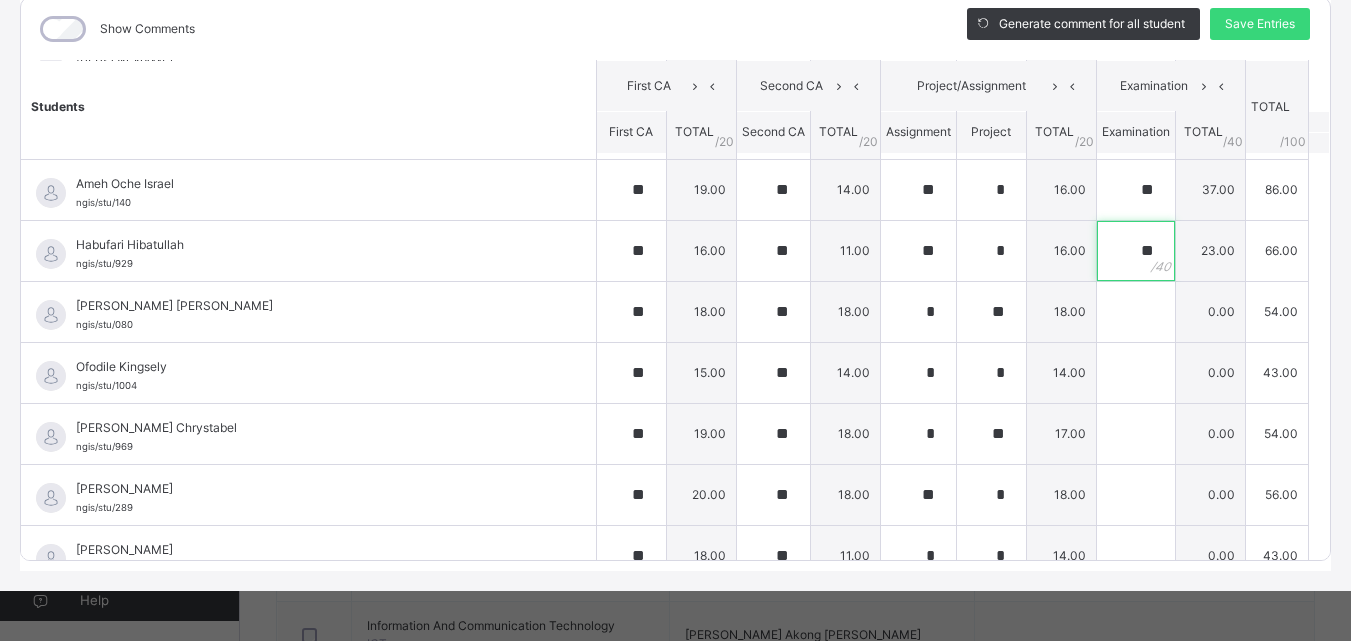 scroll, scrollTop: 240, scrollLeft: 0, axis: vertical 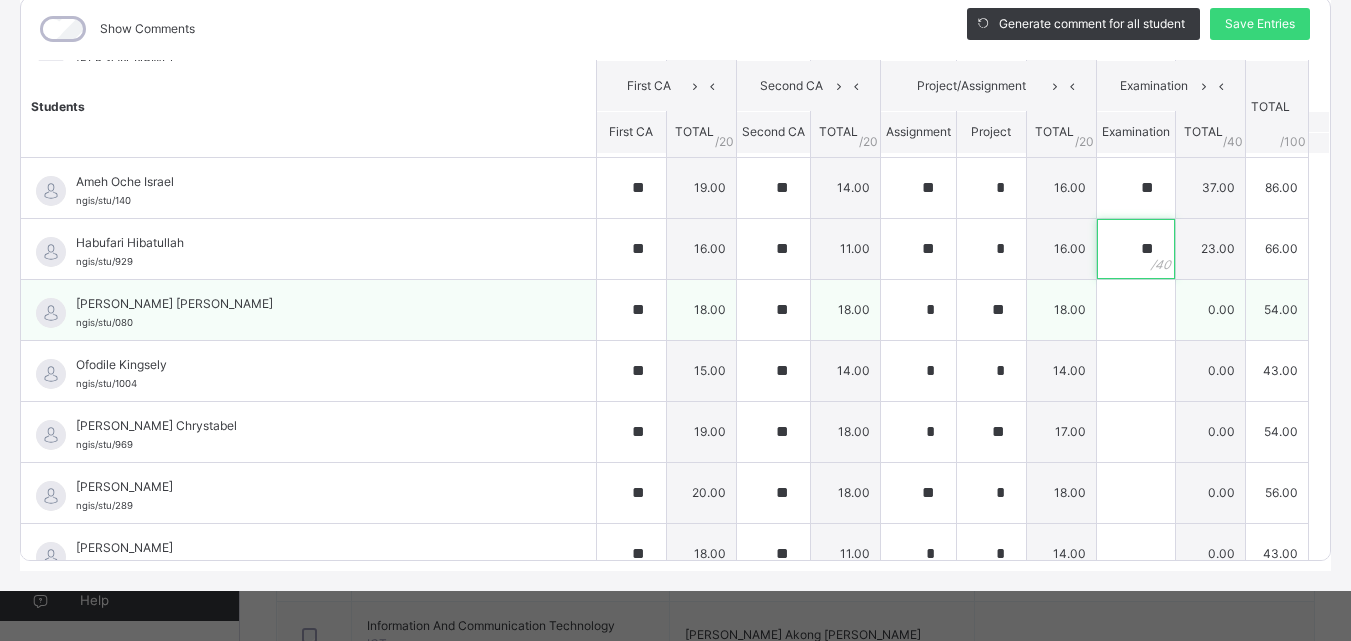 type on "**" 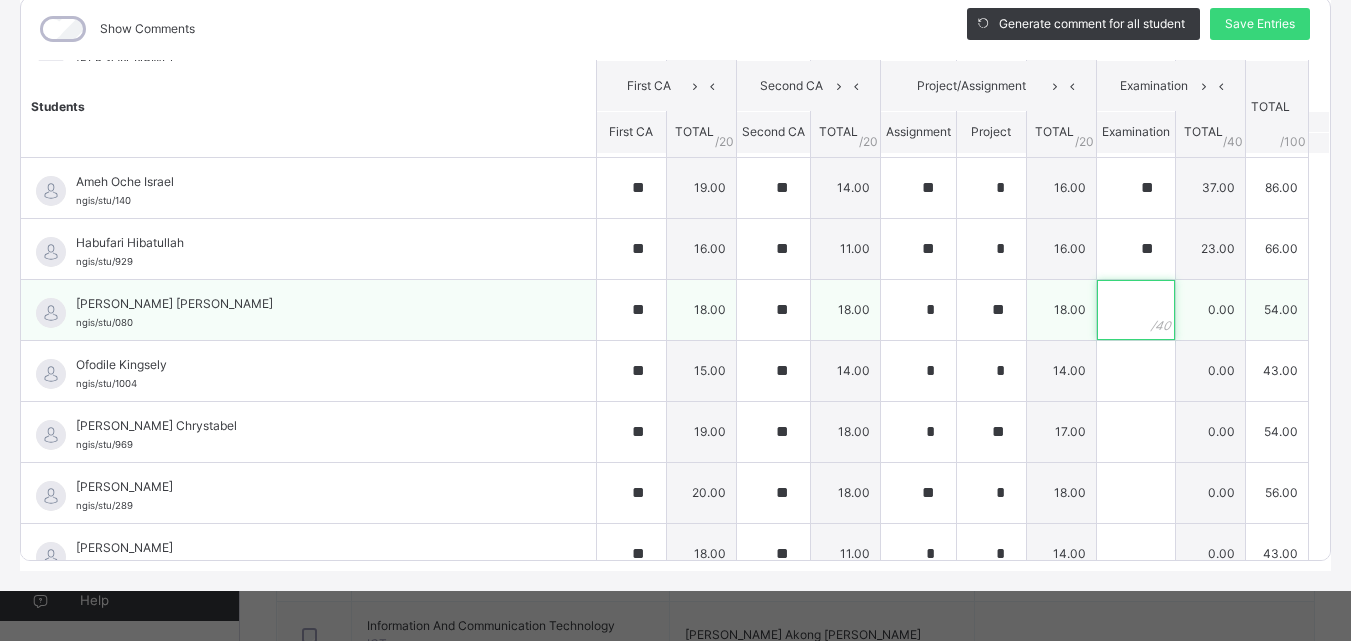 click at bounding box center [1136, 310] 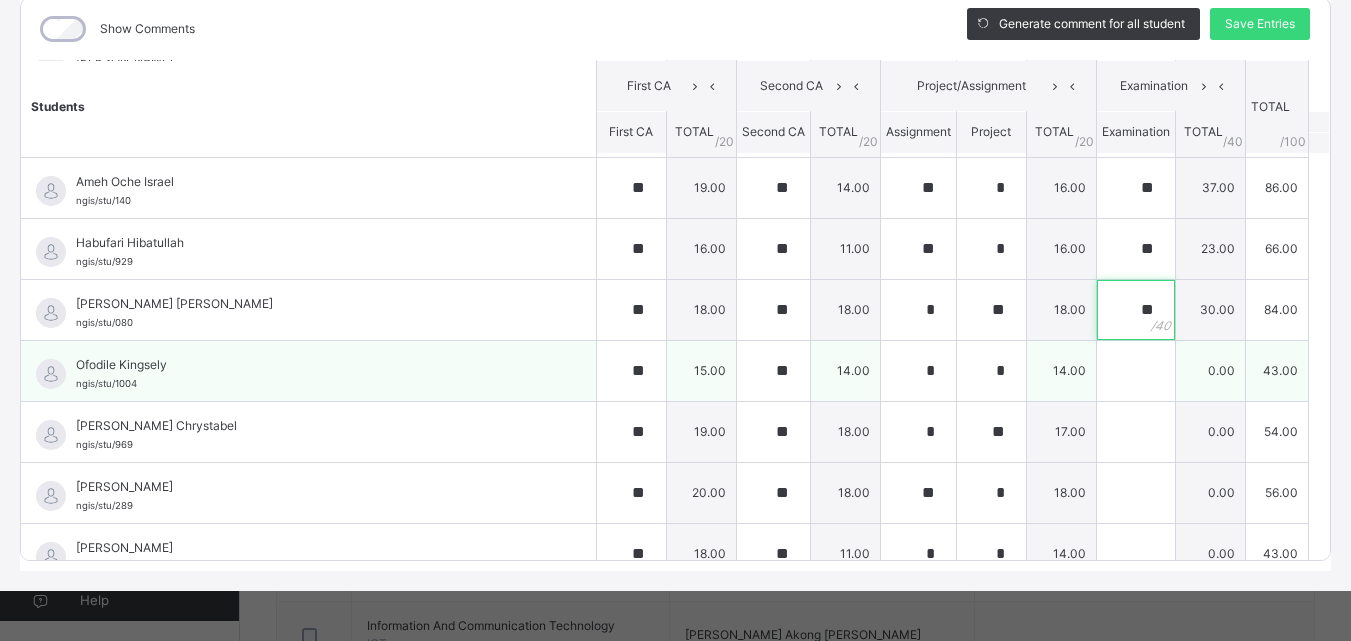 type on "**" 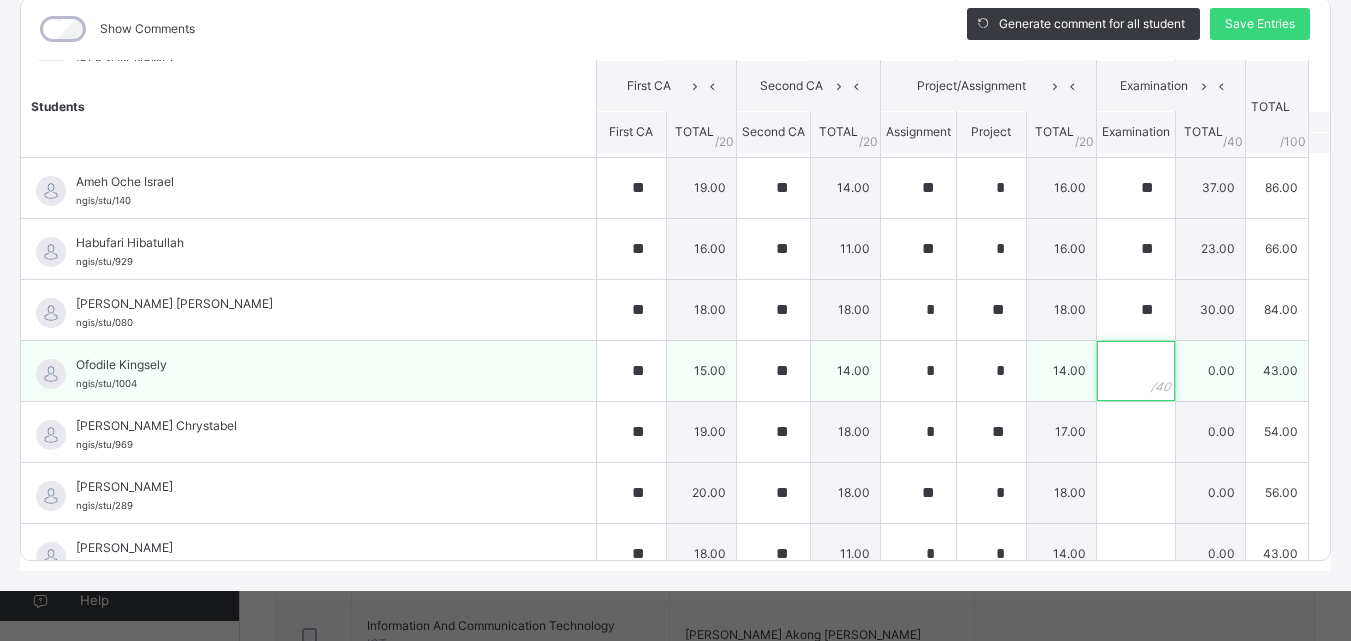 click at bounding box center (1136, 371) 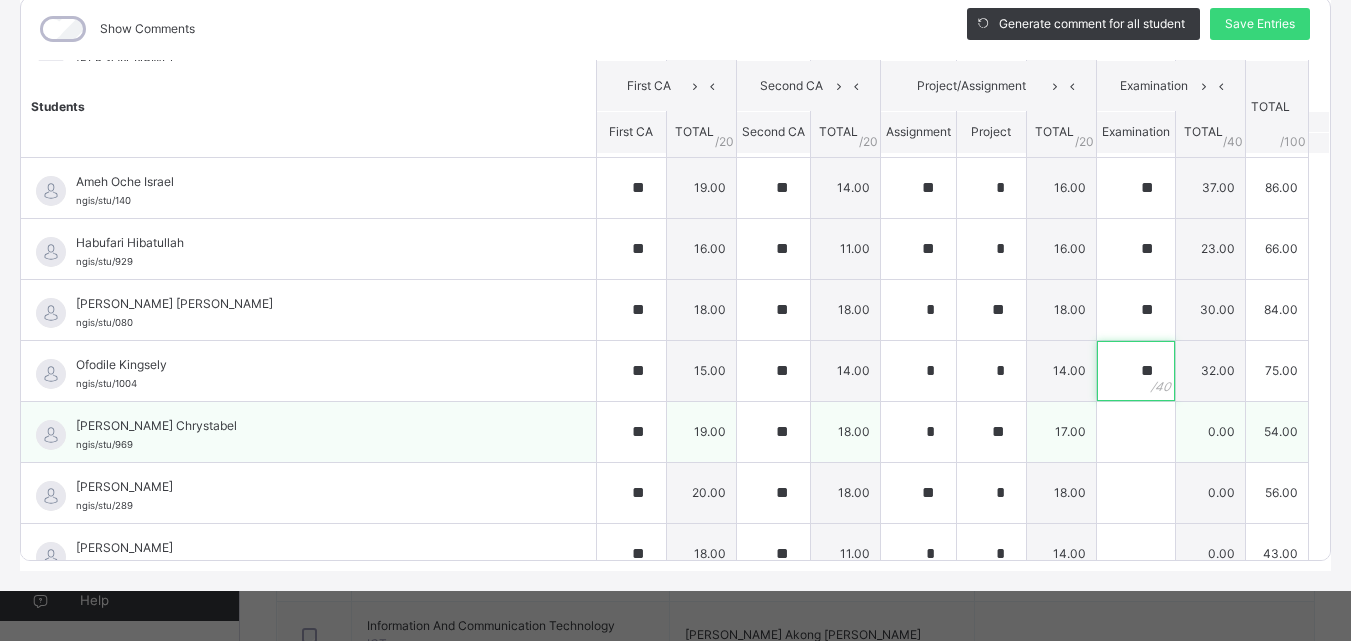 type on "**" 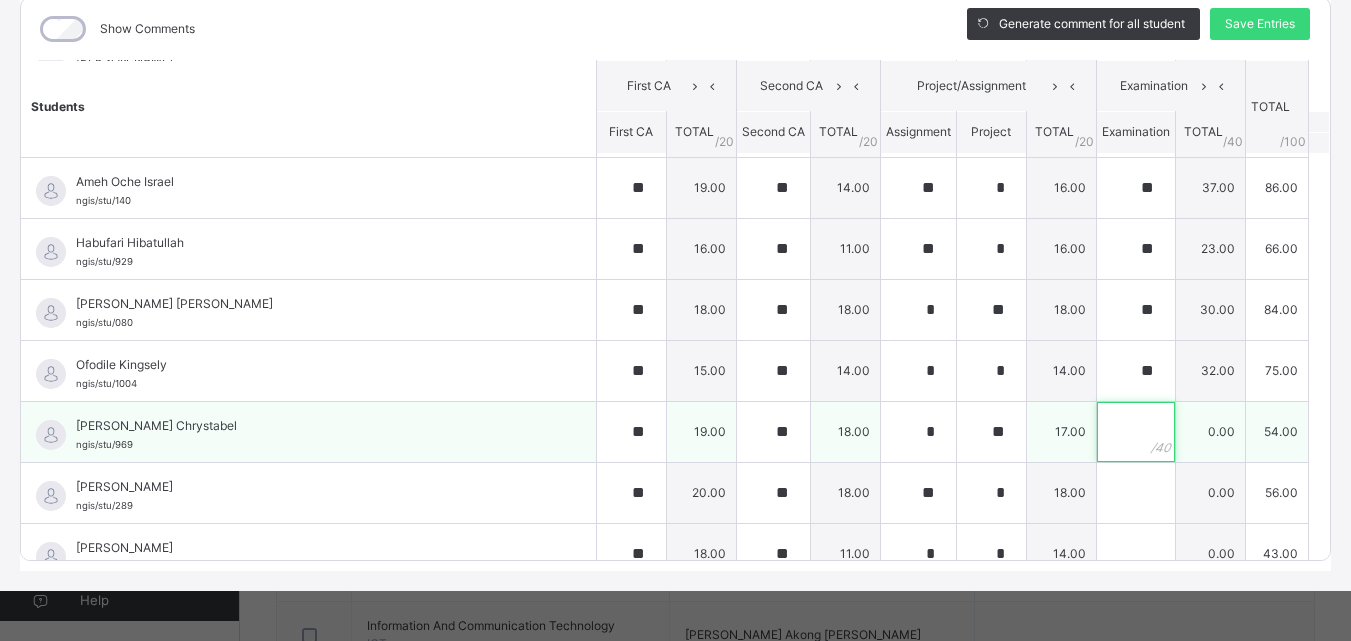 click at bounding box center [1136, 432] 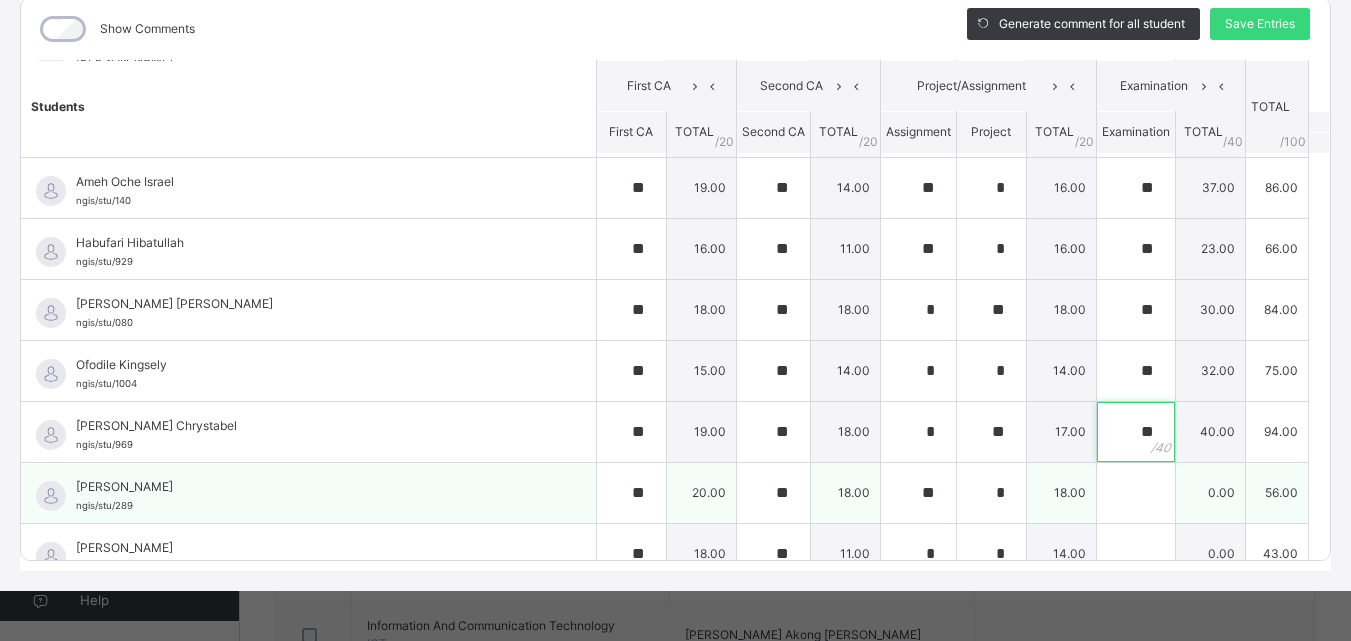 type on "**" 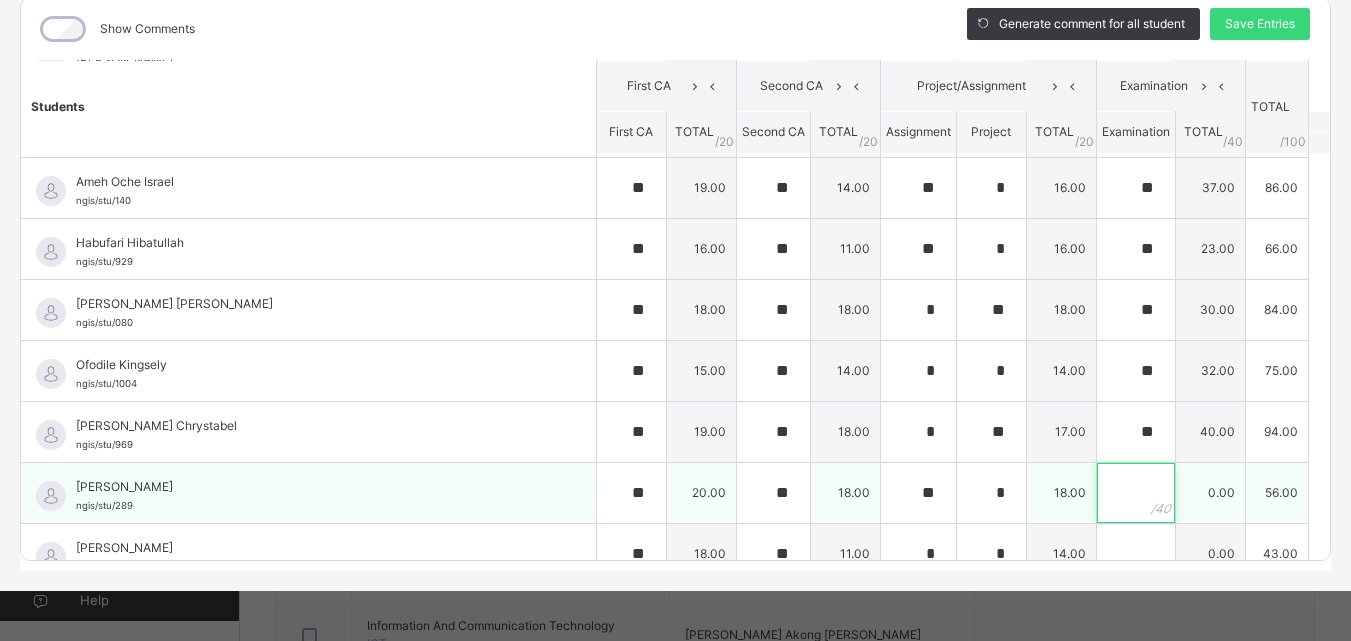 click at bounding box center [1136, 493] 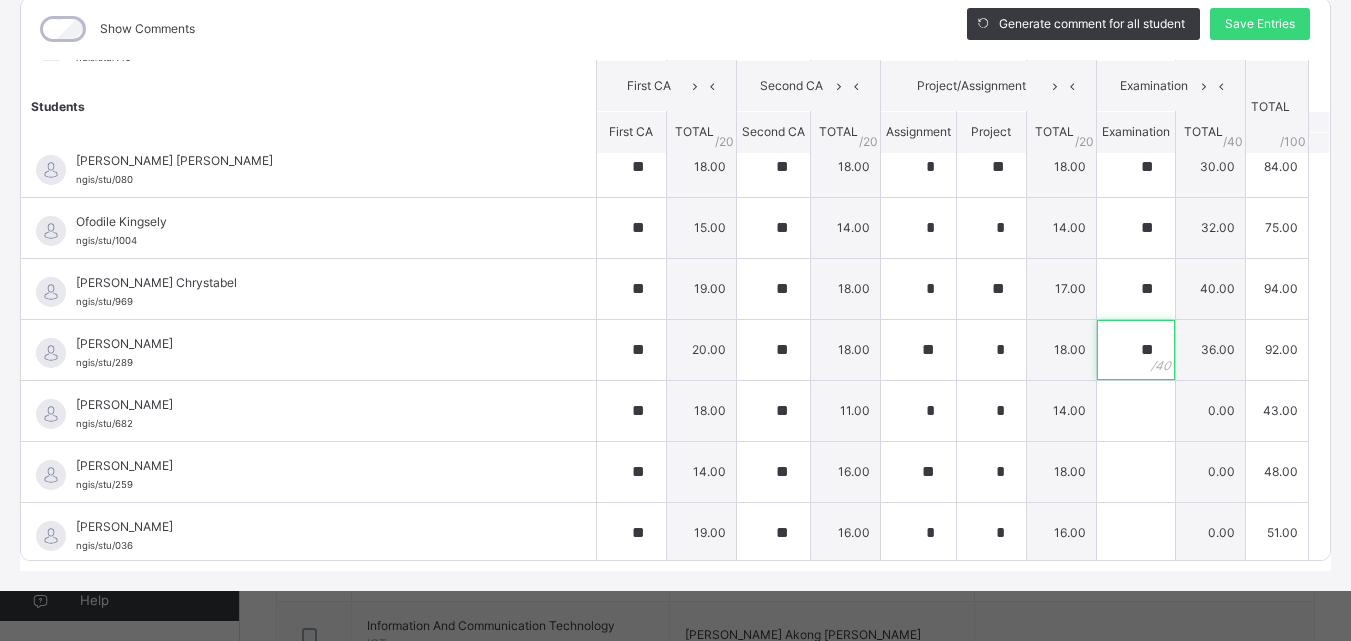 scroll, scrollTop: 387, scrollLeft: 0, axis: vertical 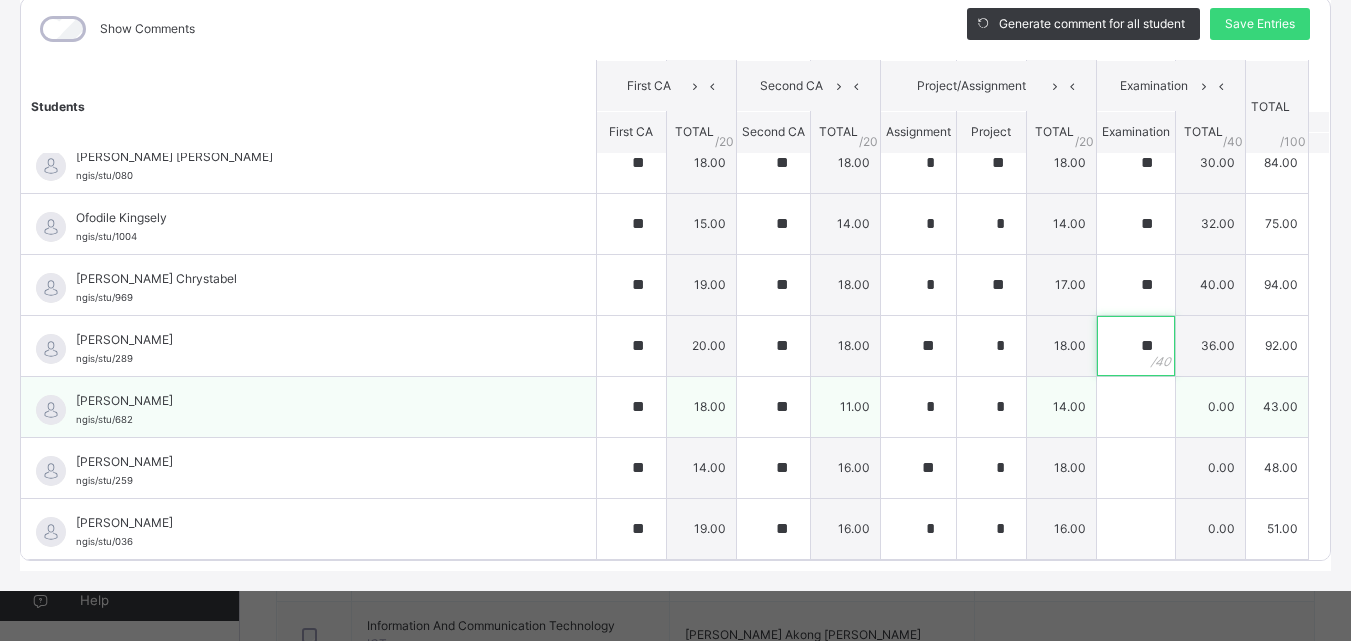 type on "**" 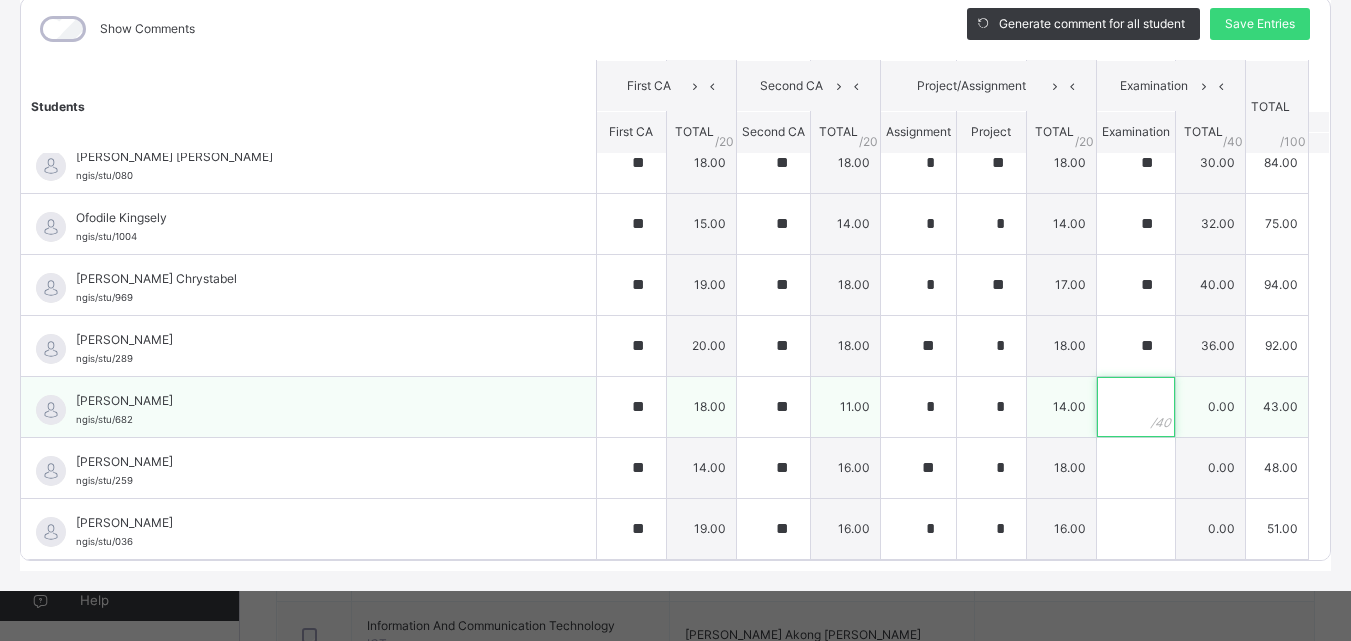 click at bounding box center (1136, 407) 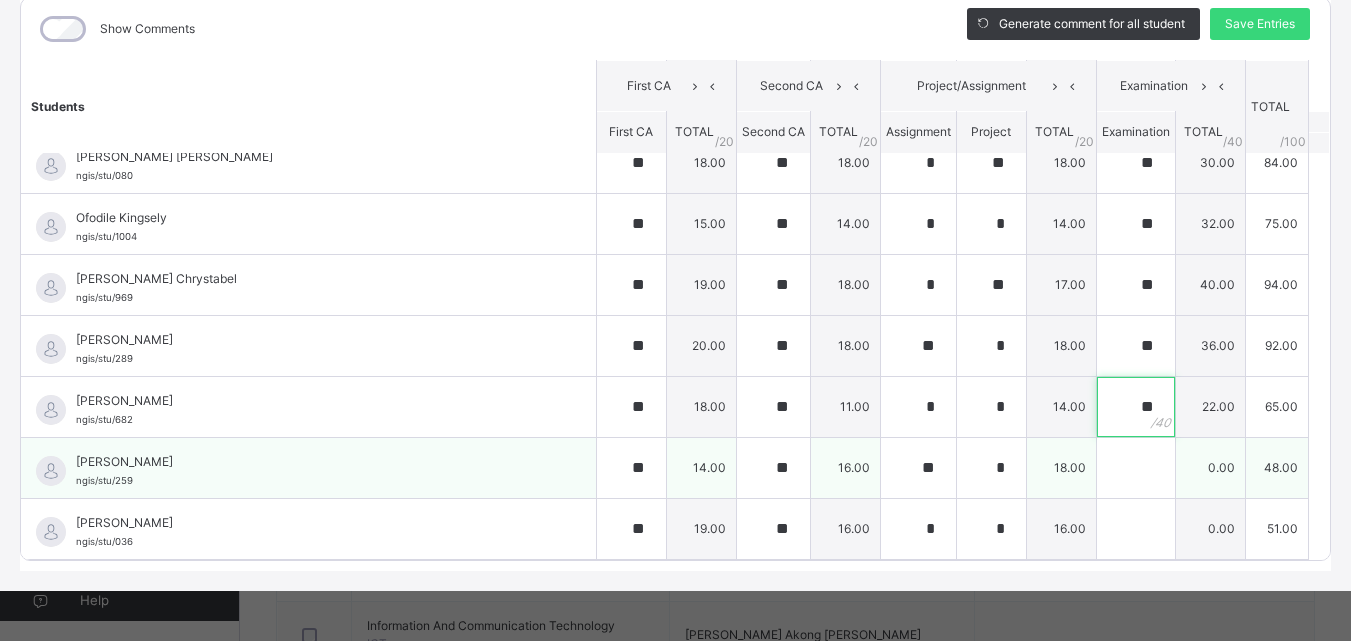 type on "**" 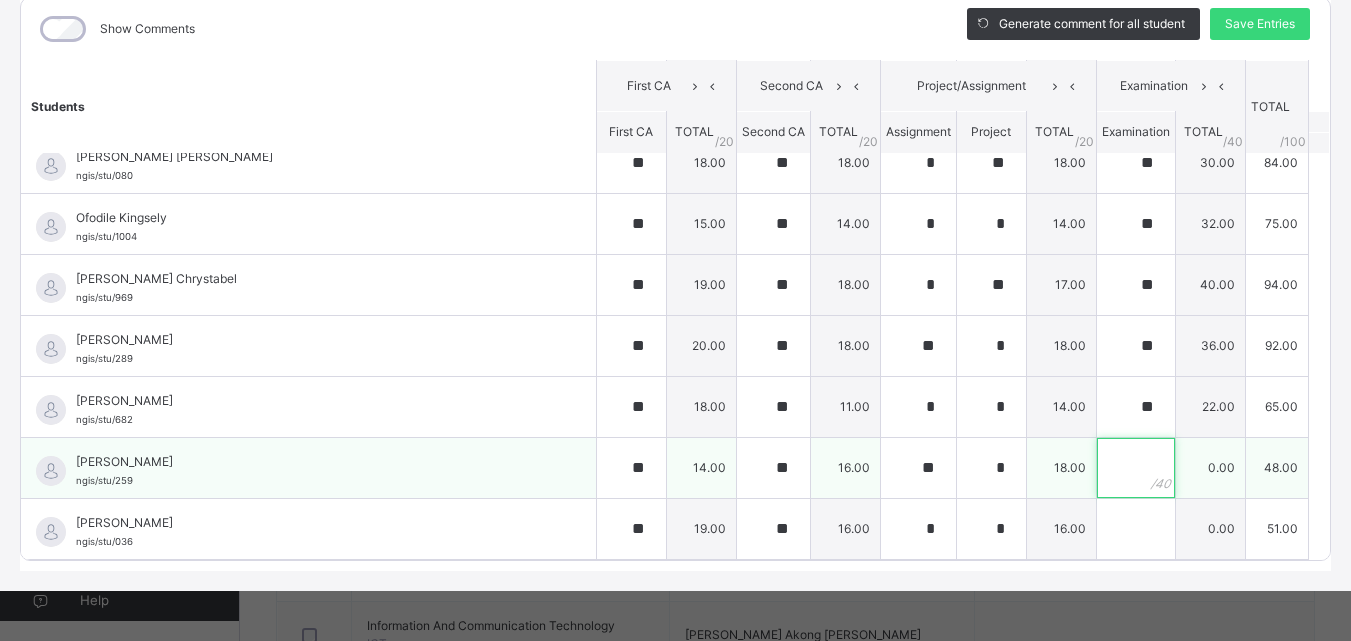 click at bounding box center (1136, 468) 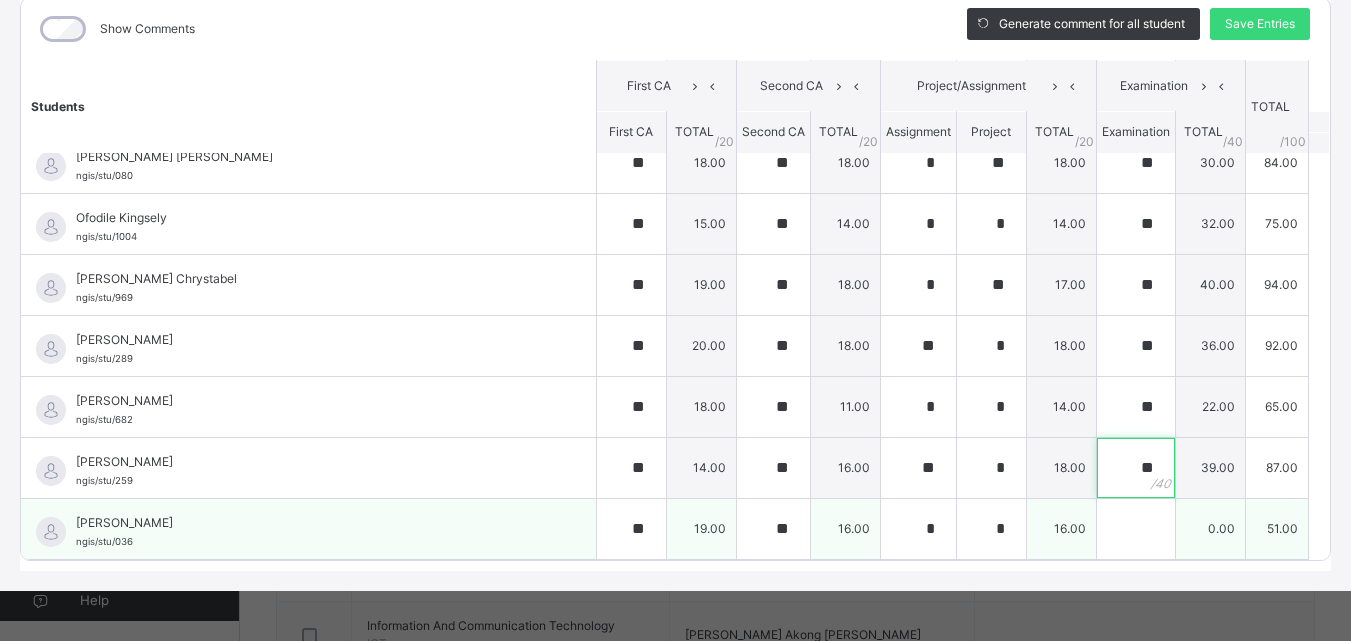 type on "**" 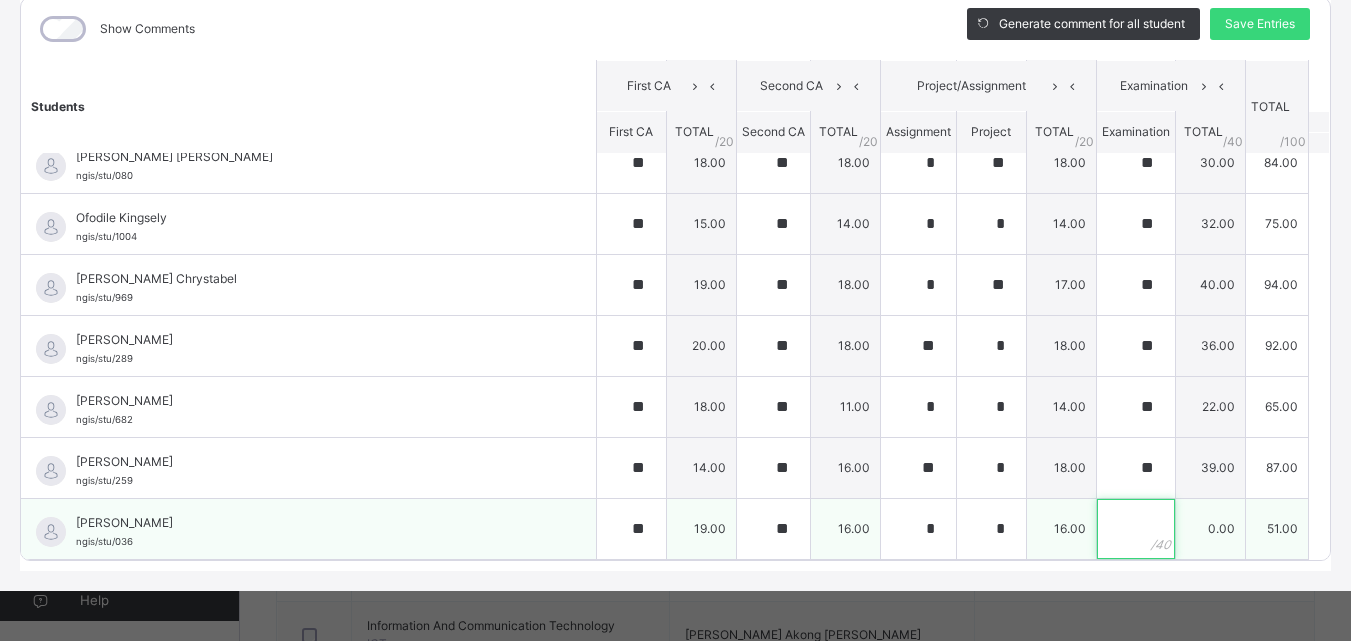click at bounding box center [1136, 529] 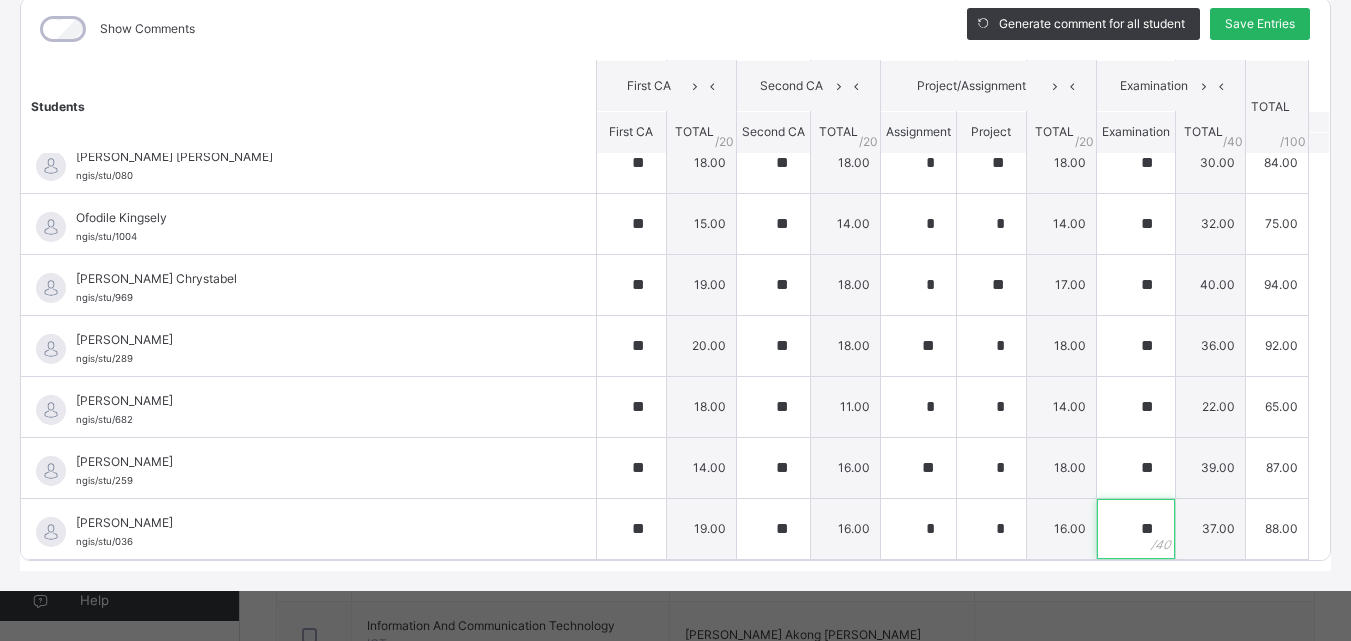 type on "**" 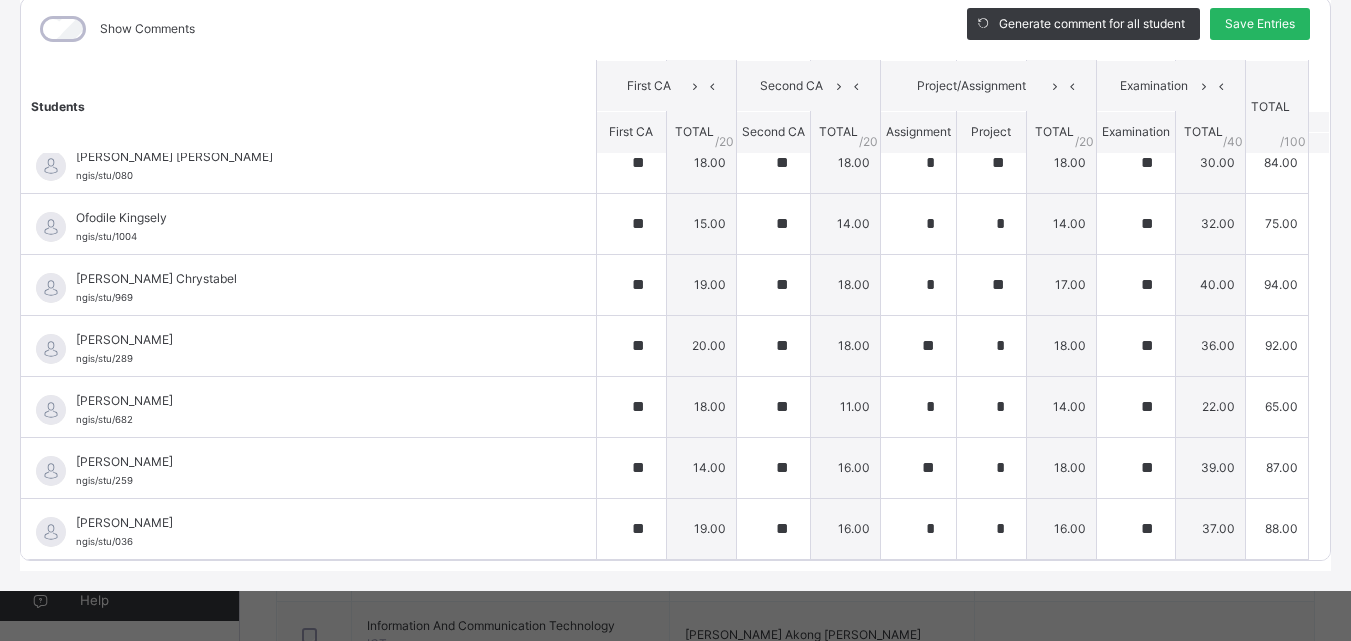 click on "Save Entries" at bounding box center (1260, 24) 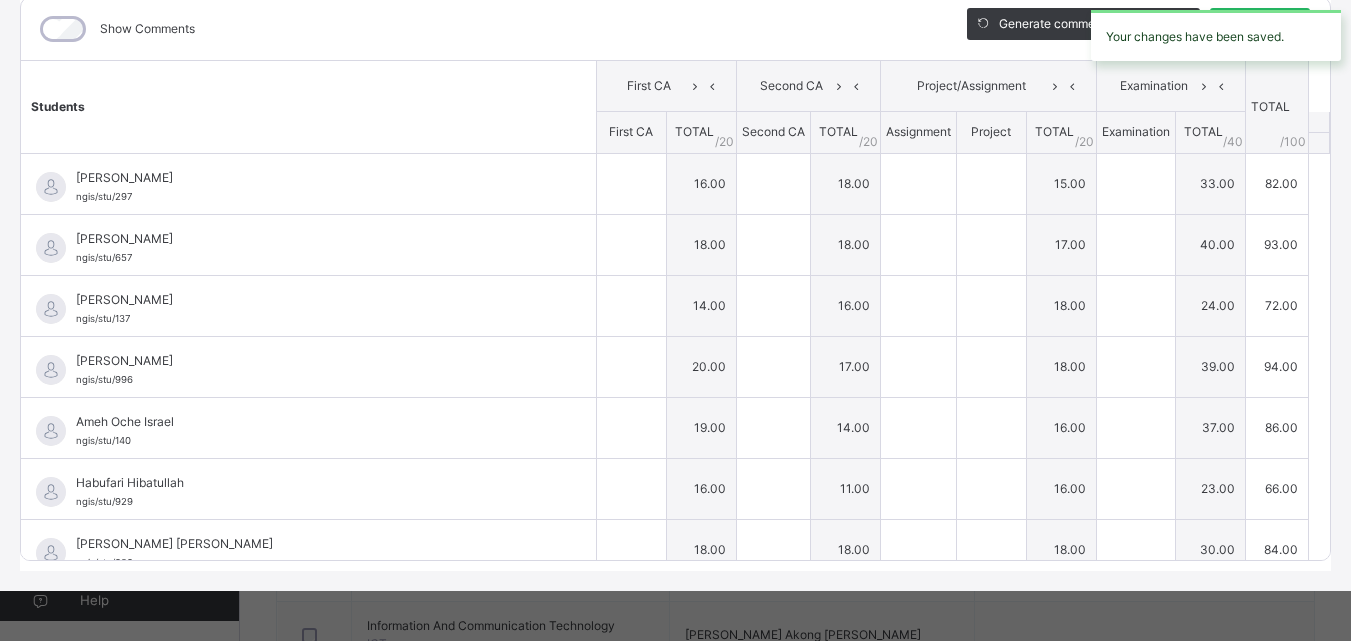 type on "**" 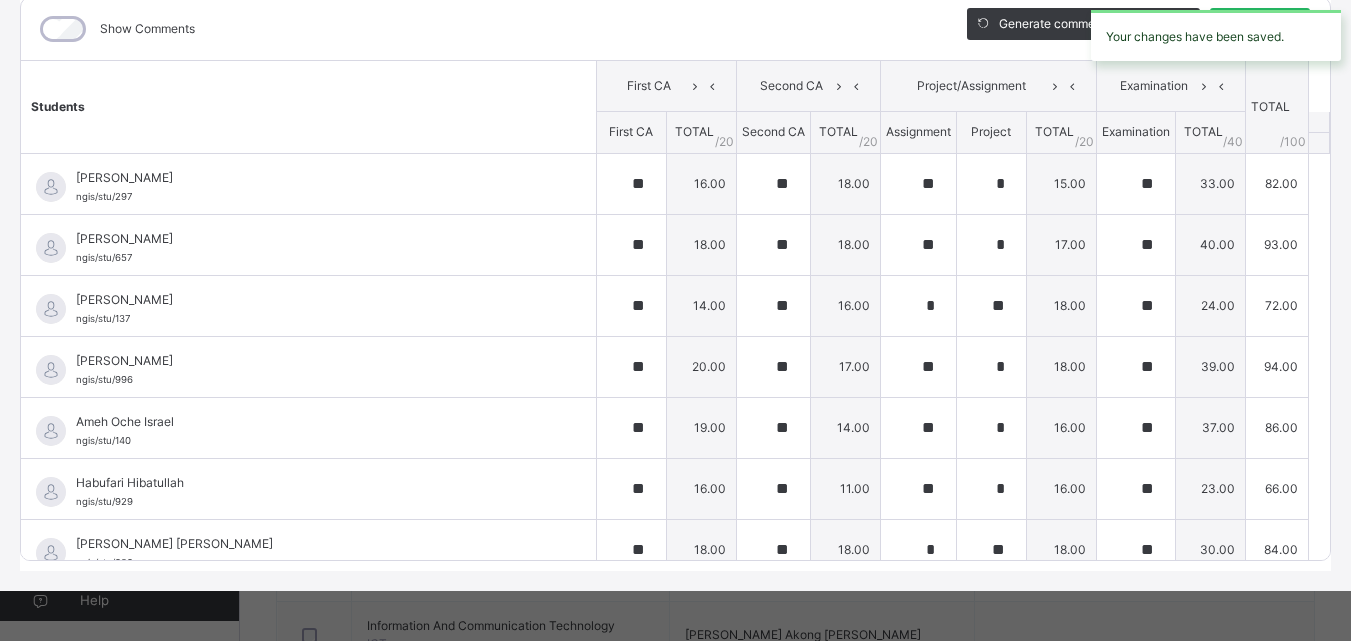 type on "**" 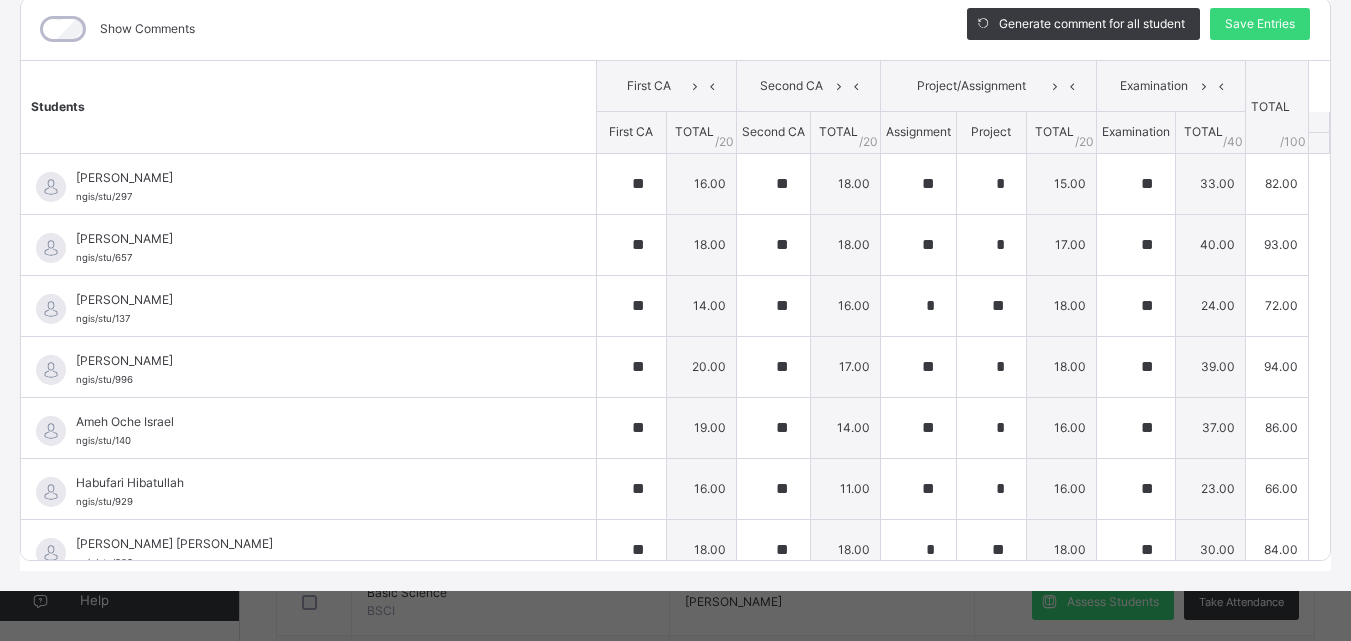 scroll, scrollTop: 0, scrollLeft: 0, axis: both 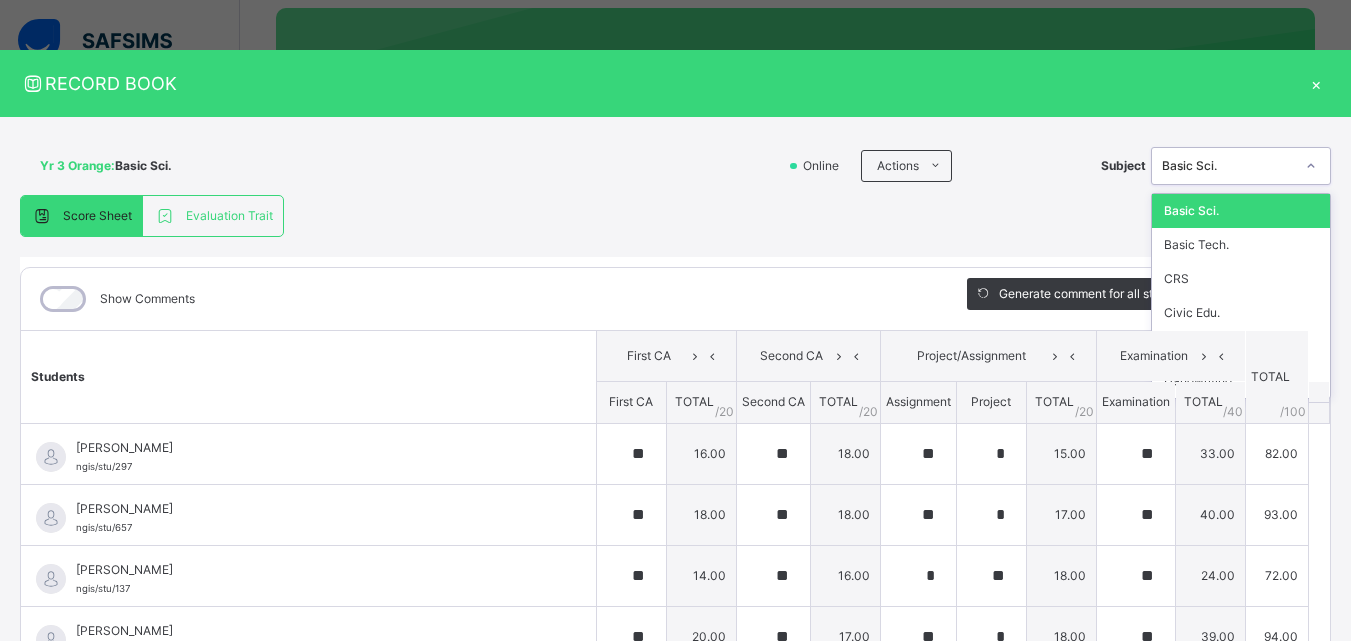 click 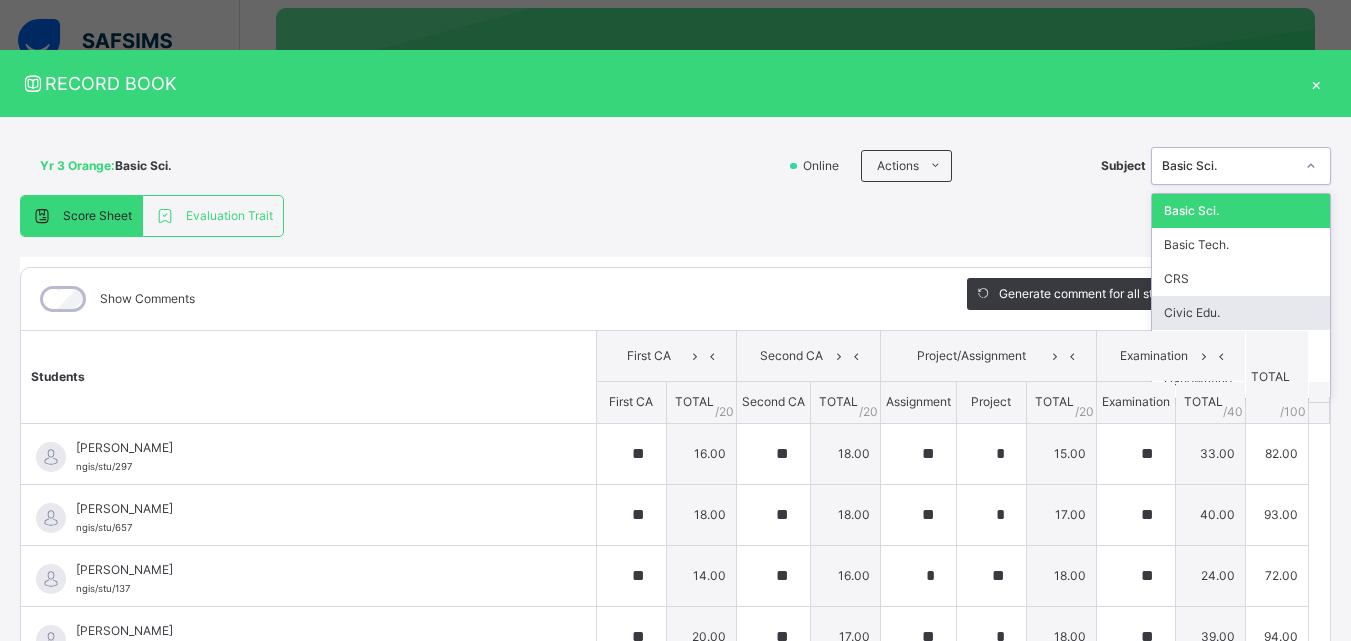 click on "TOTAL /100" at bounding box center (1276, 377) 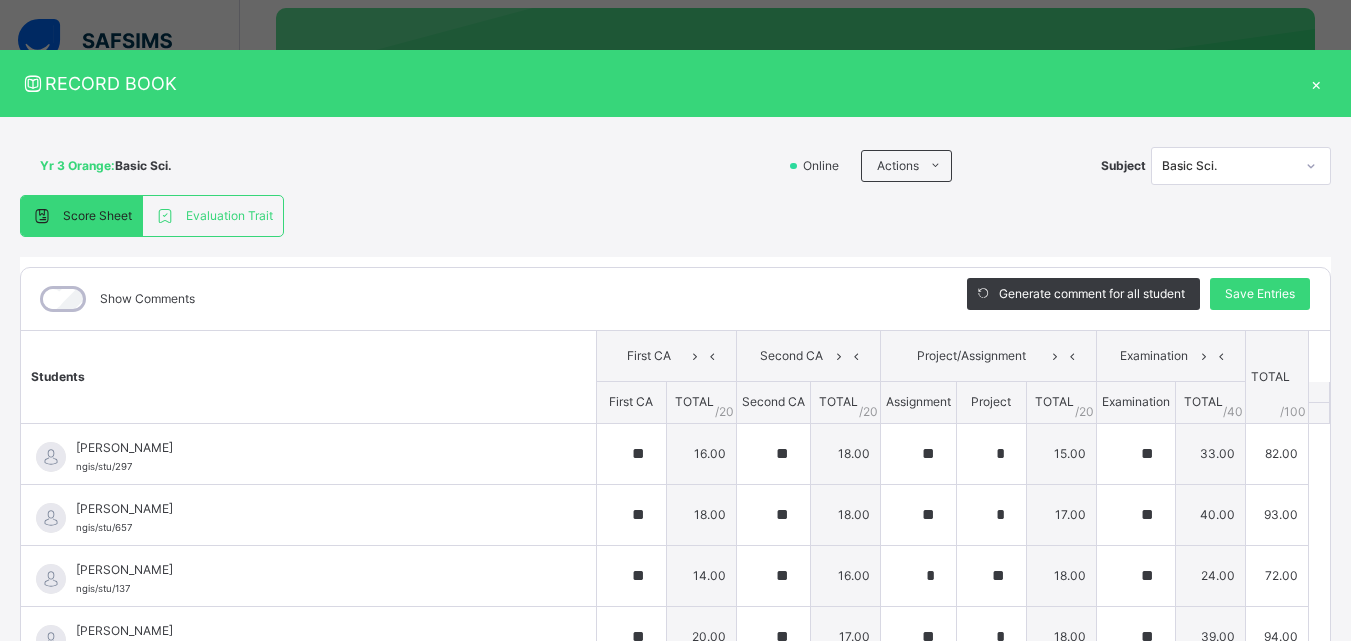 click 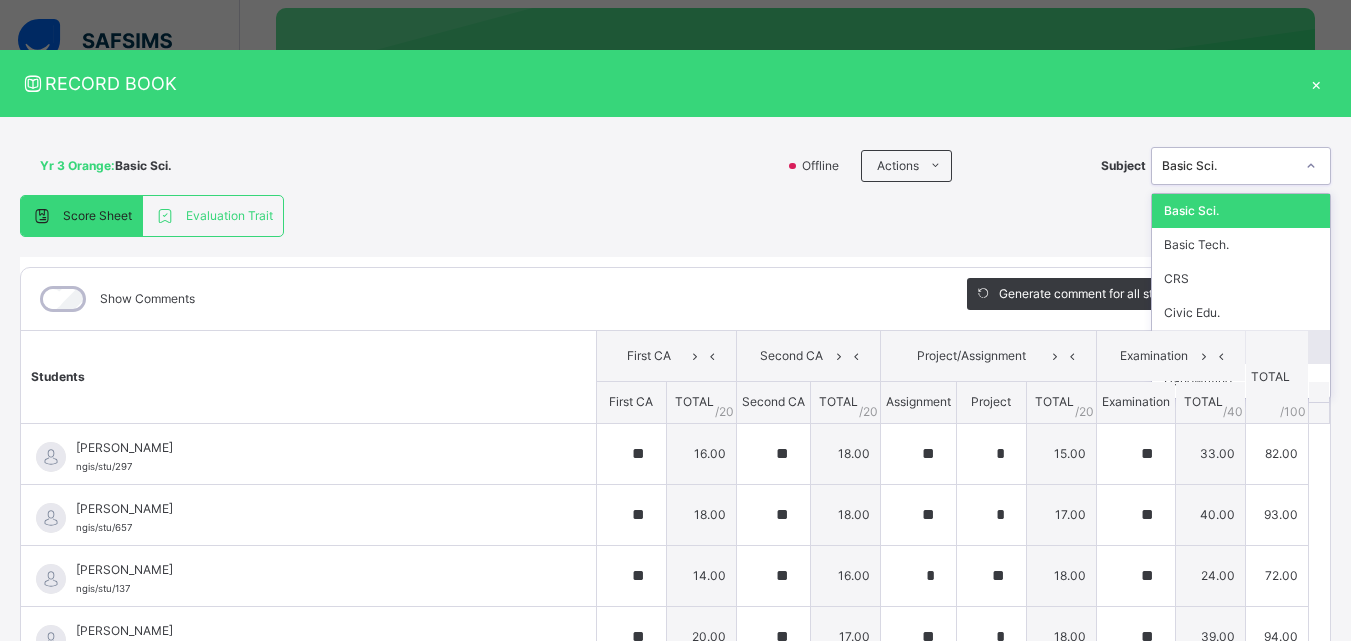 click on "Social Stu." at bounding box center [1241, 347] 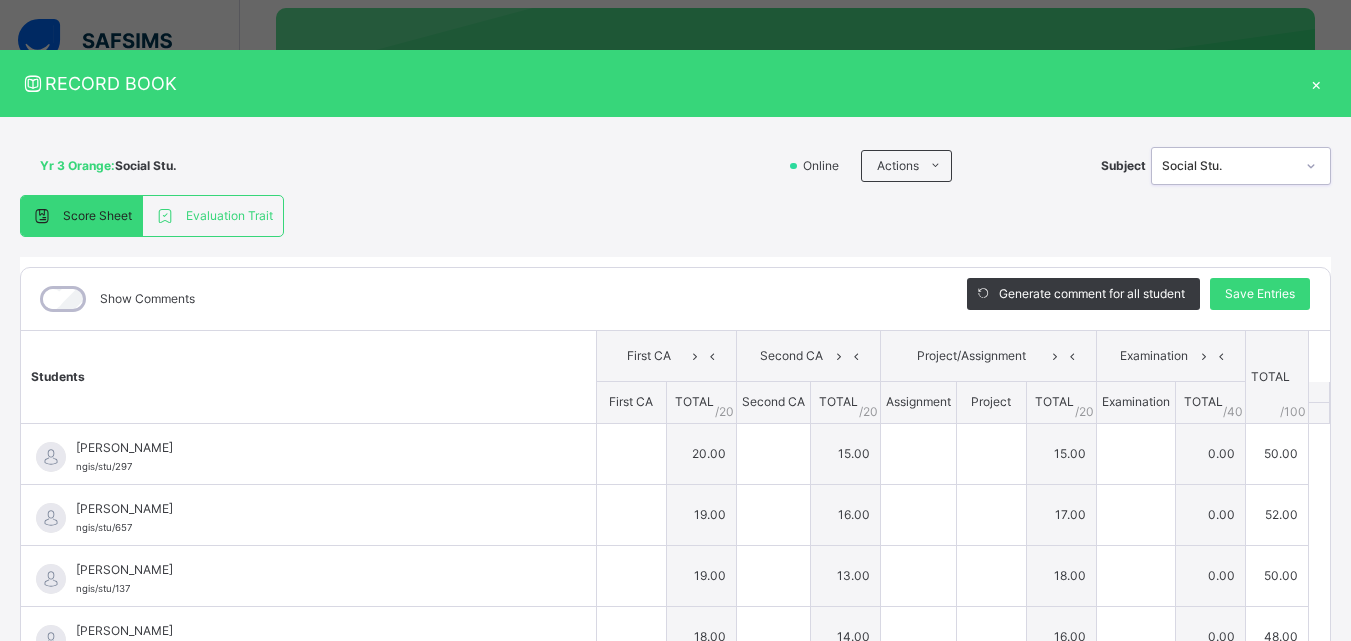 type on "**" 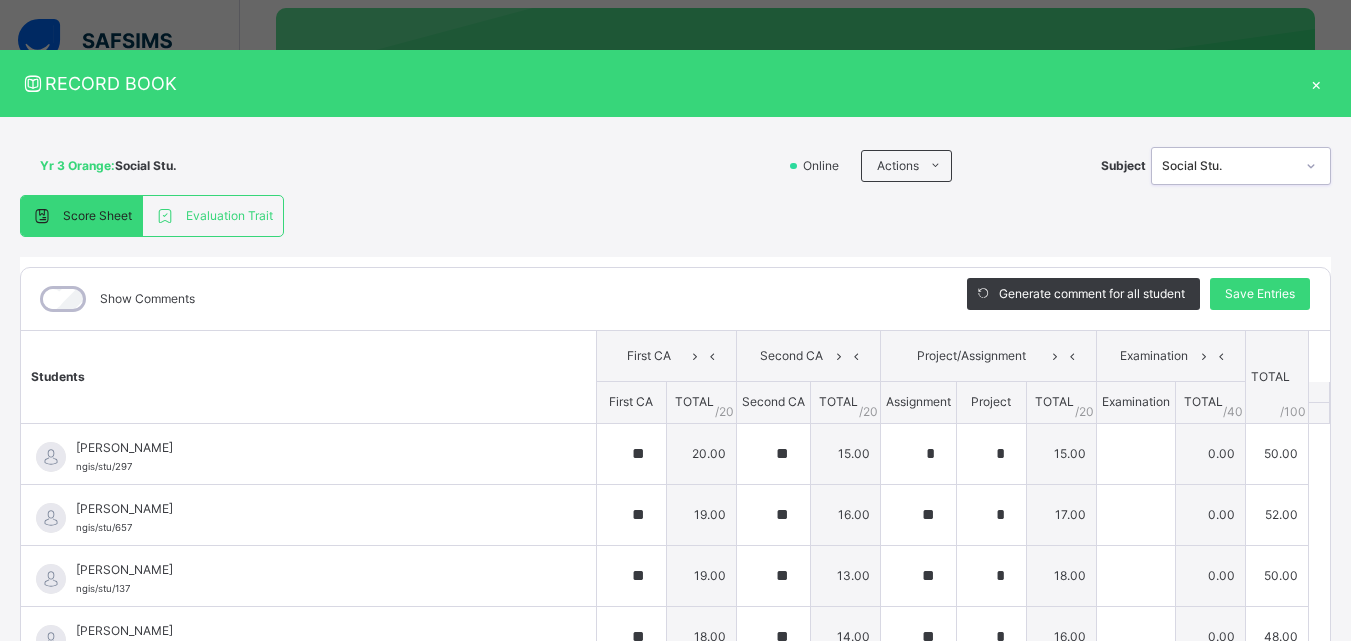 type on "**" 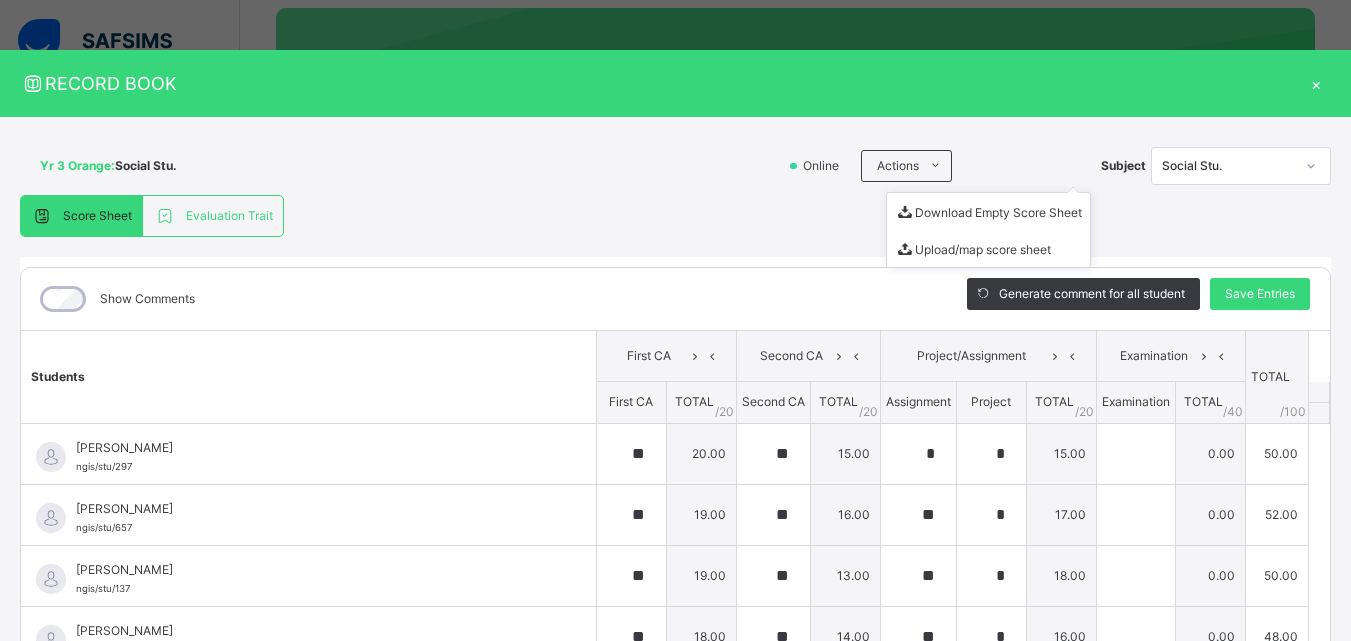 click on "Actions  Download Empty Score Sheet  Upload/map score sheet" at bounding box center (976, 166) 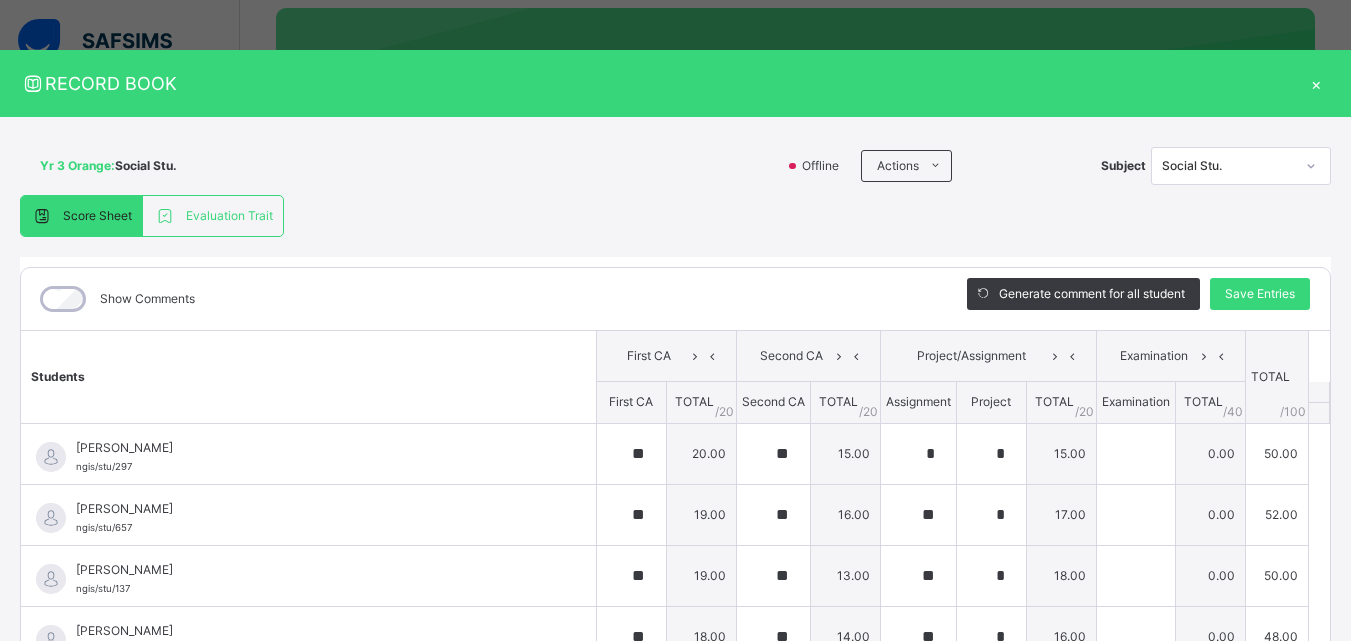 scroll, scrollTop: 0, scrollLeft: 0, axis: both 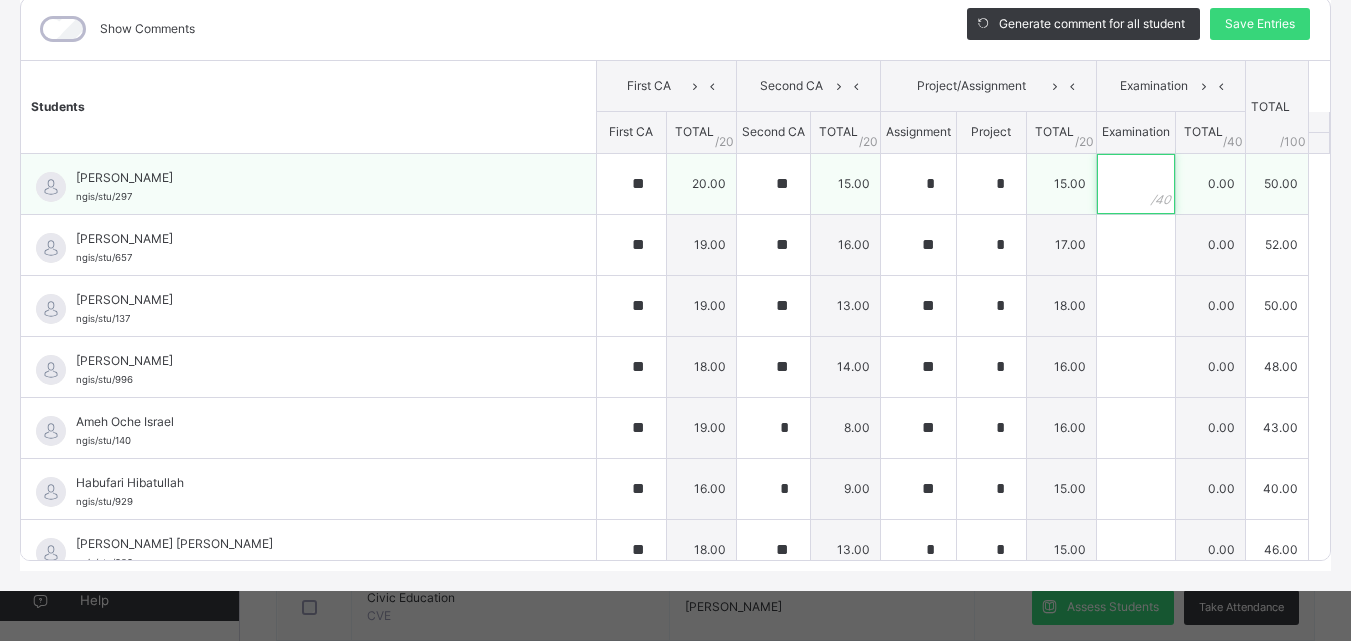 click at bounding box center [1136, 184] 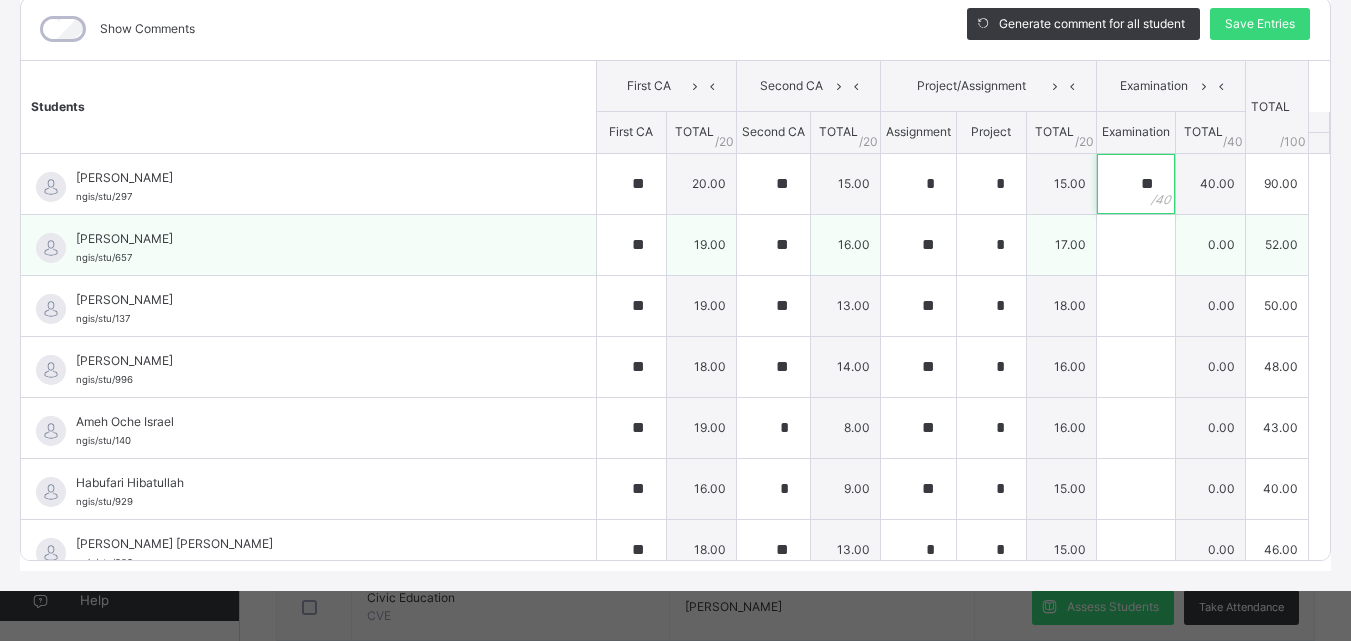 type on "**" 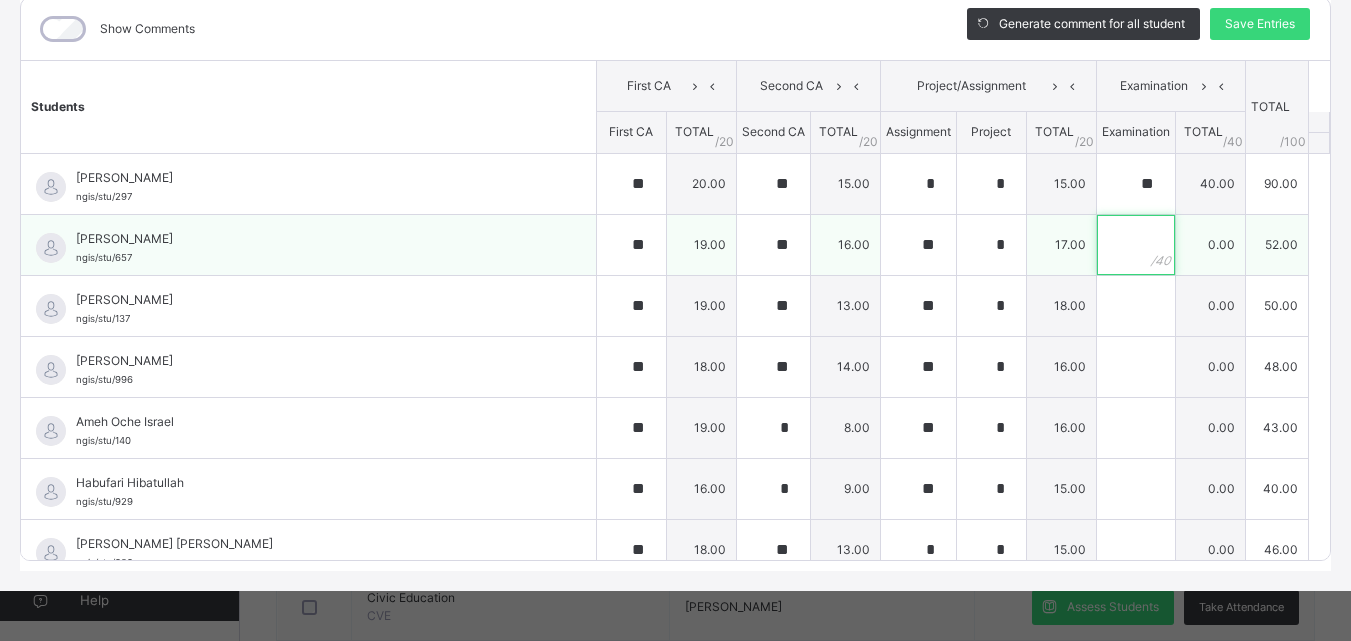 click at bounding box center [1136, 245] 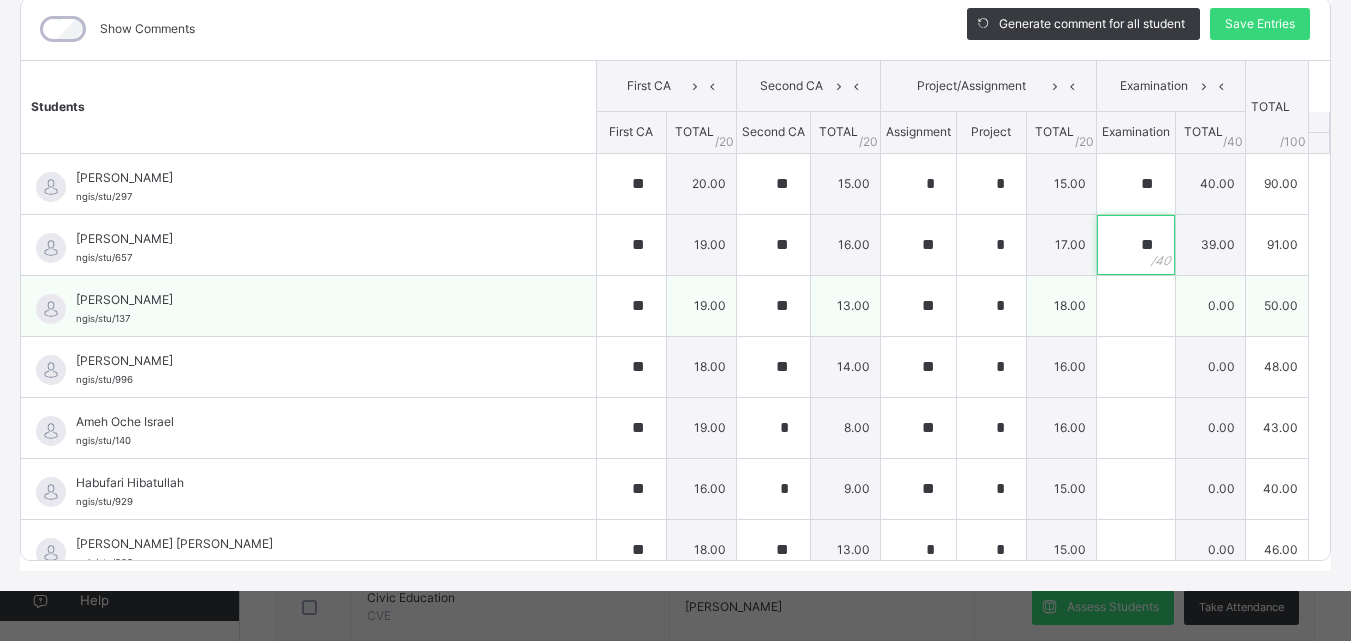 type on "**" 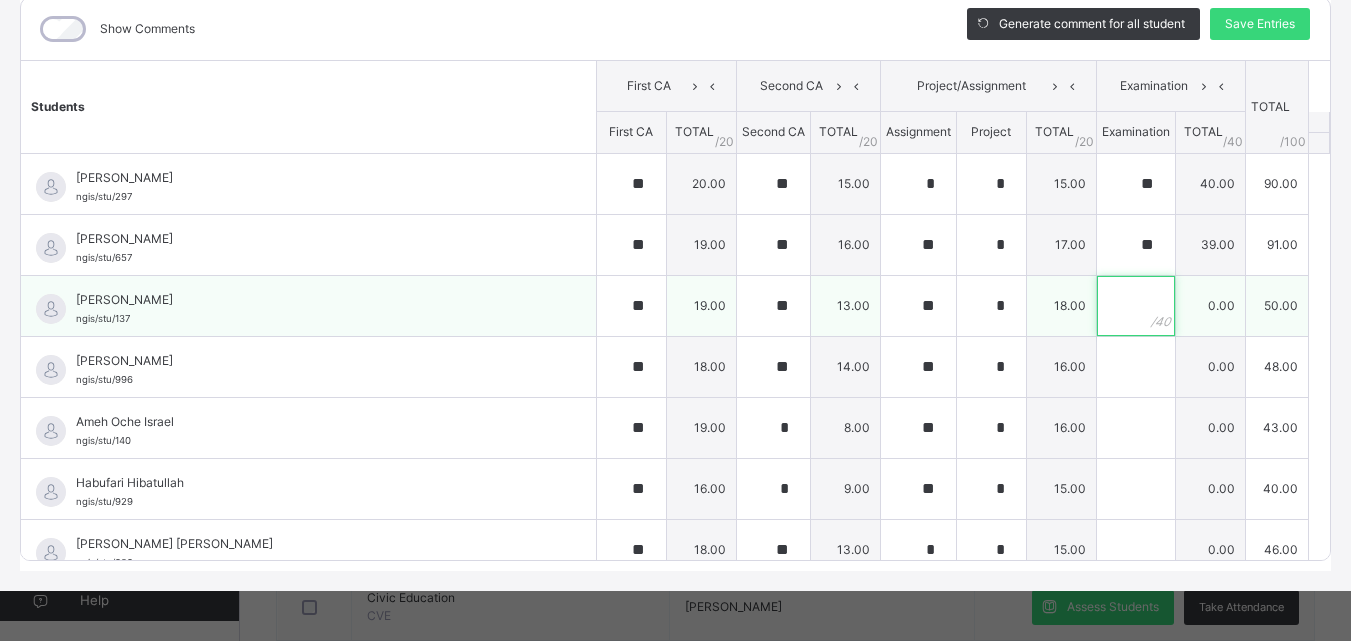 click at bounding box center [1136, 306] 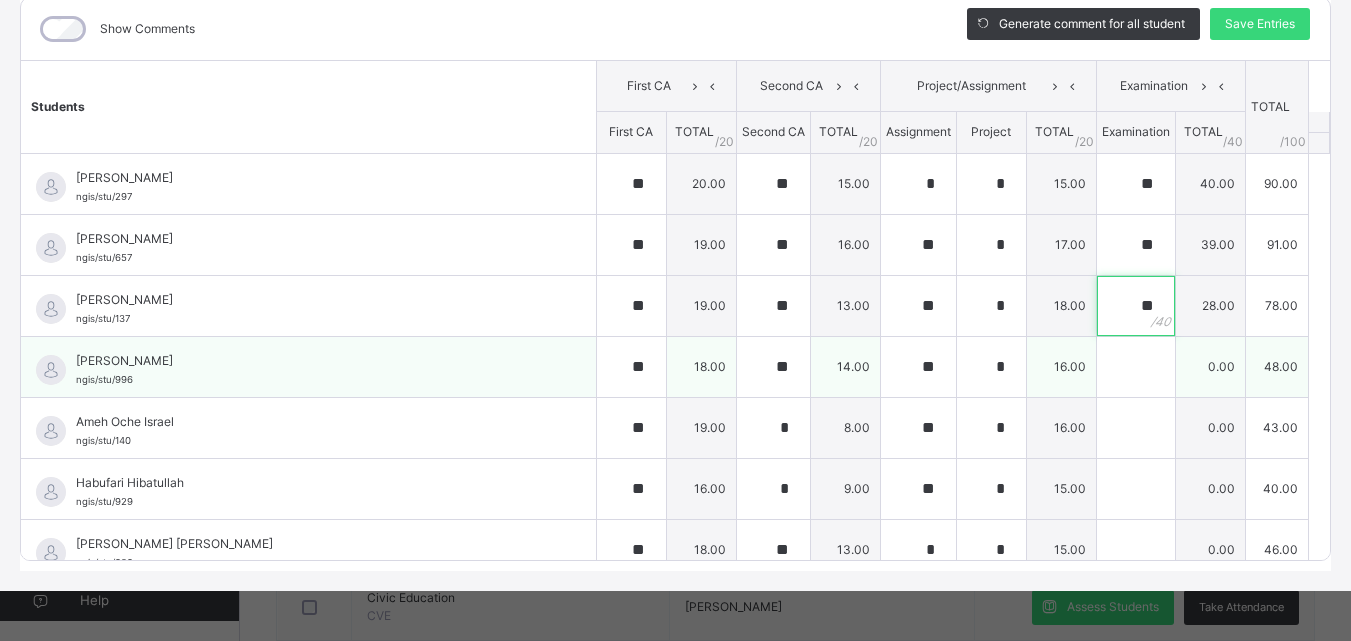 type on "**" 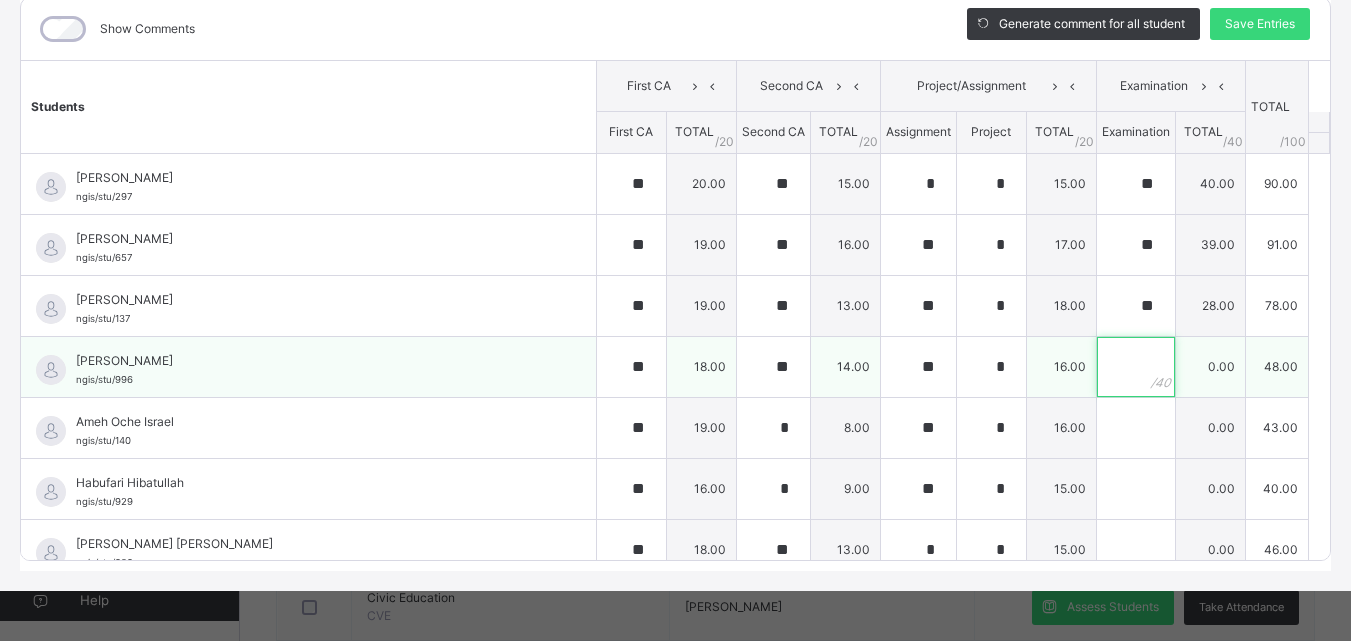 click at bounding box center [1136, 367] 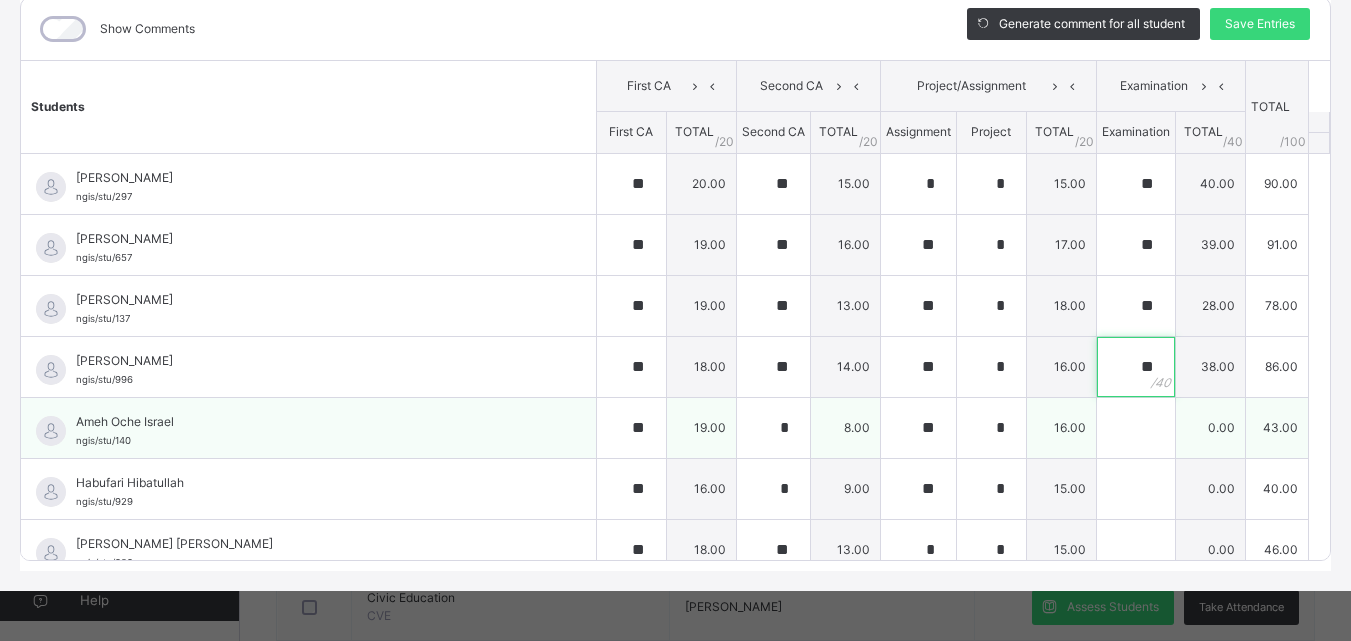 type on "**" 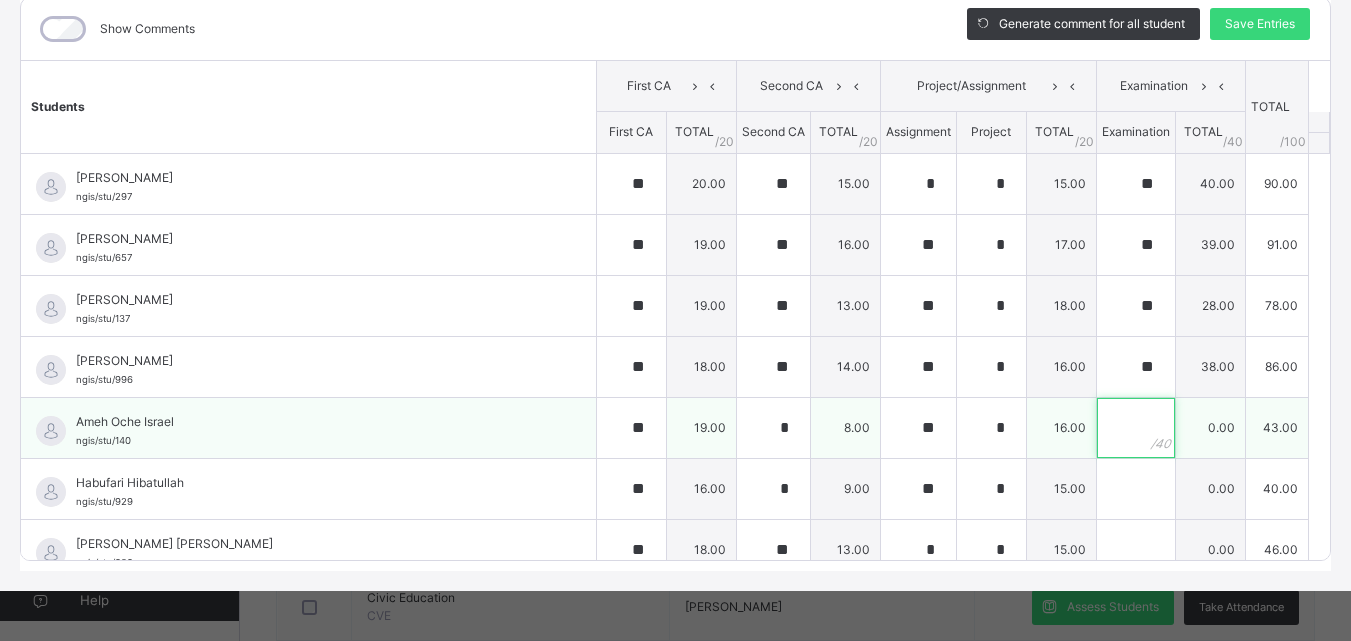 click at bounding box center (1136, 428) 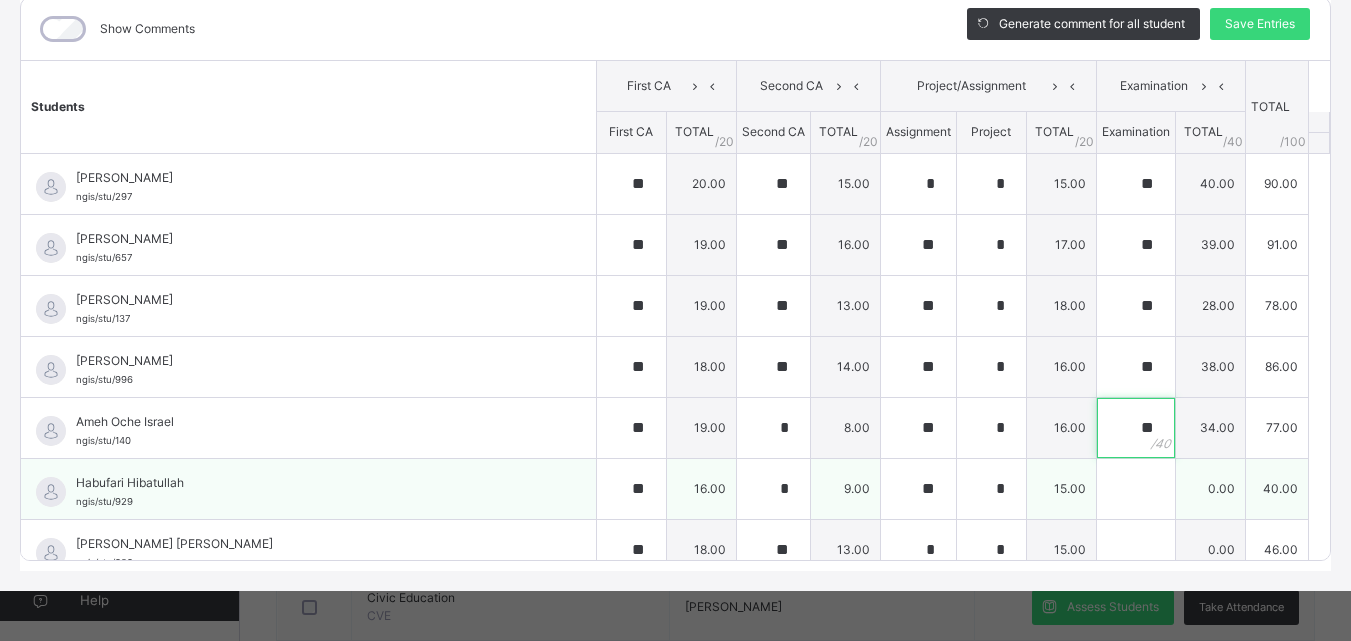 type on "**" 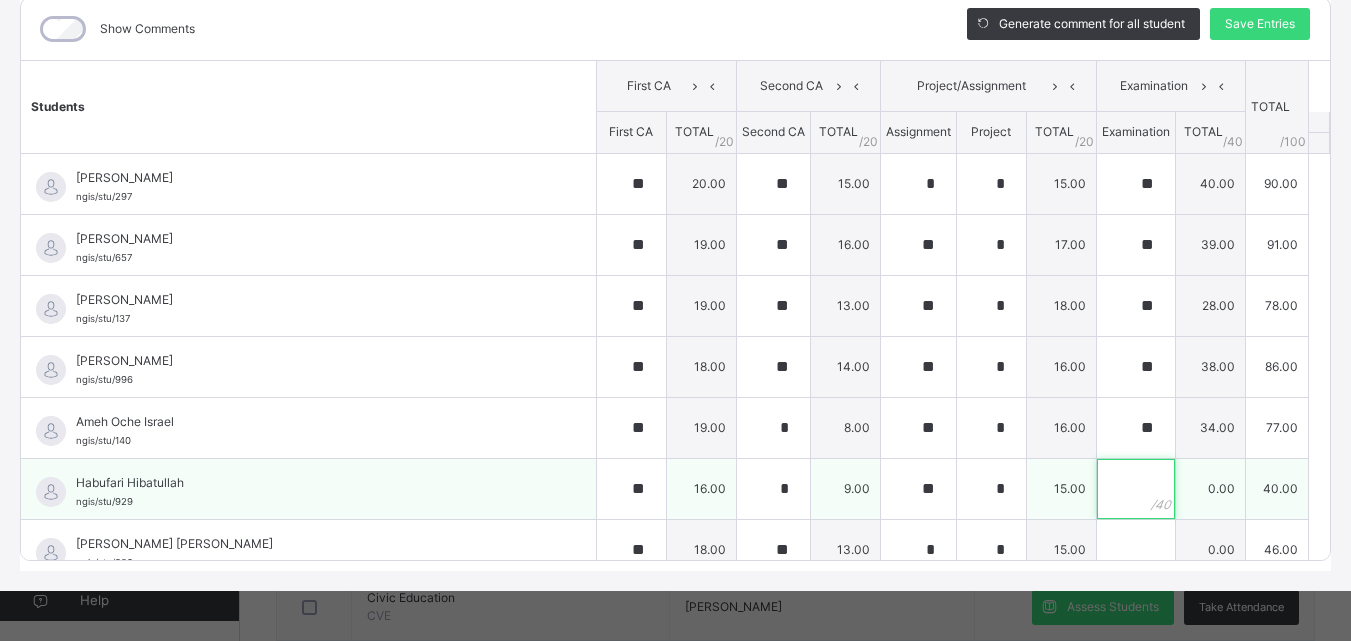 click at bounding box center (1136, 489) 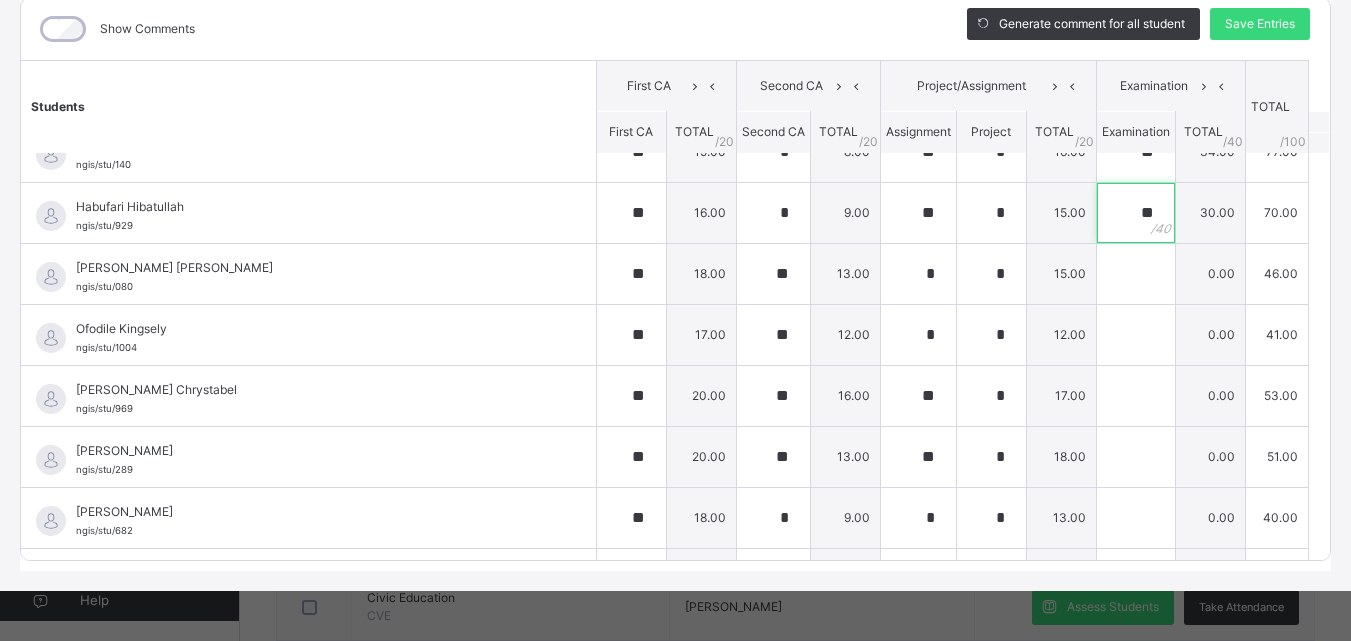 scroll, scrollTop: 280, scrollLeft: 0, axis: vertical 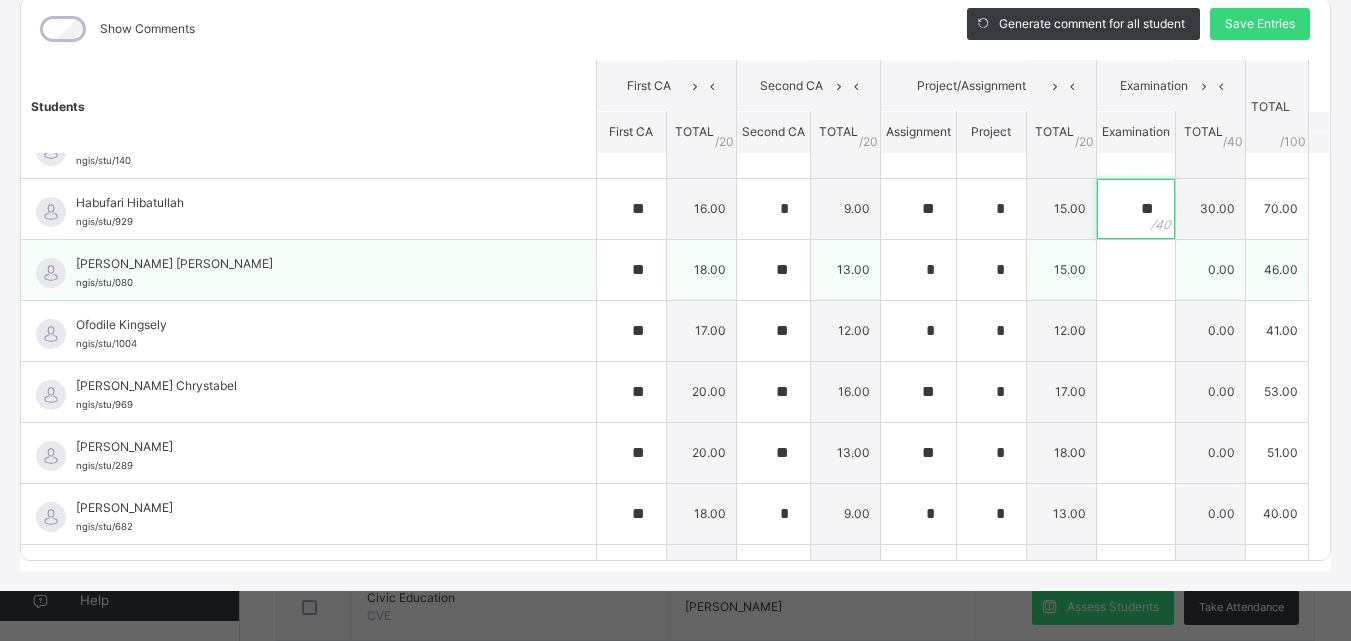 type on "**" 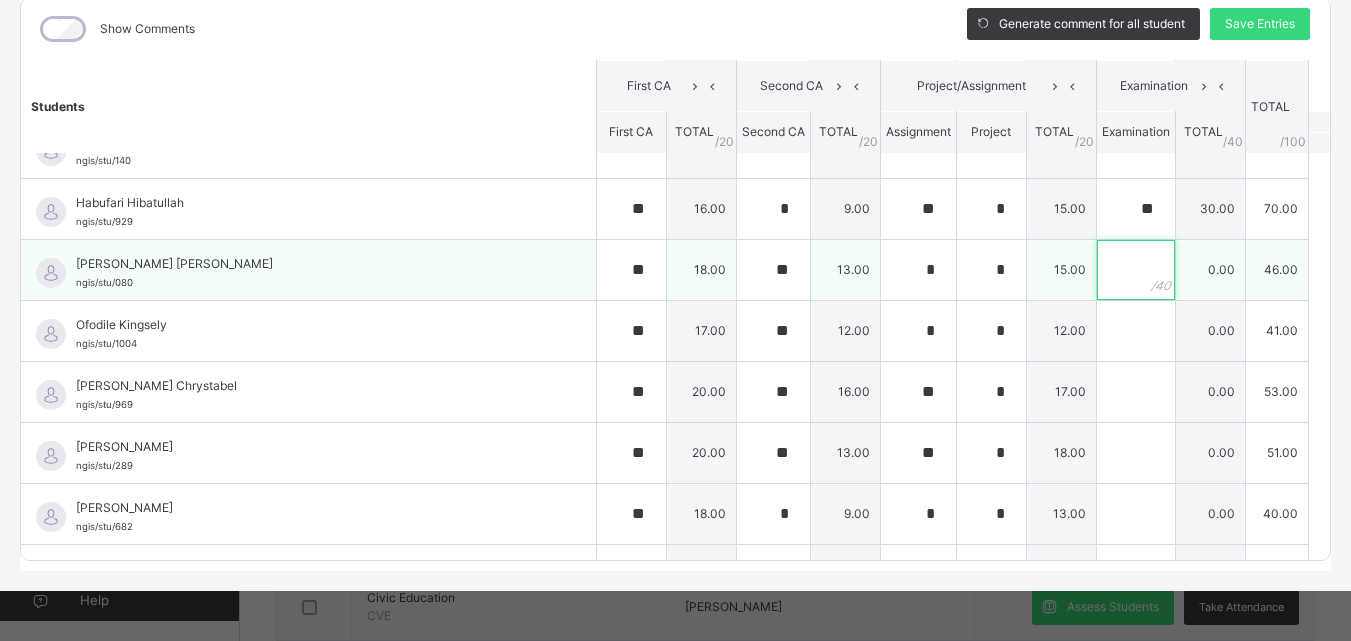 click at bounding box center [1136, 270] 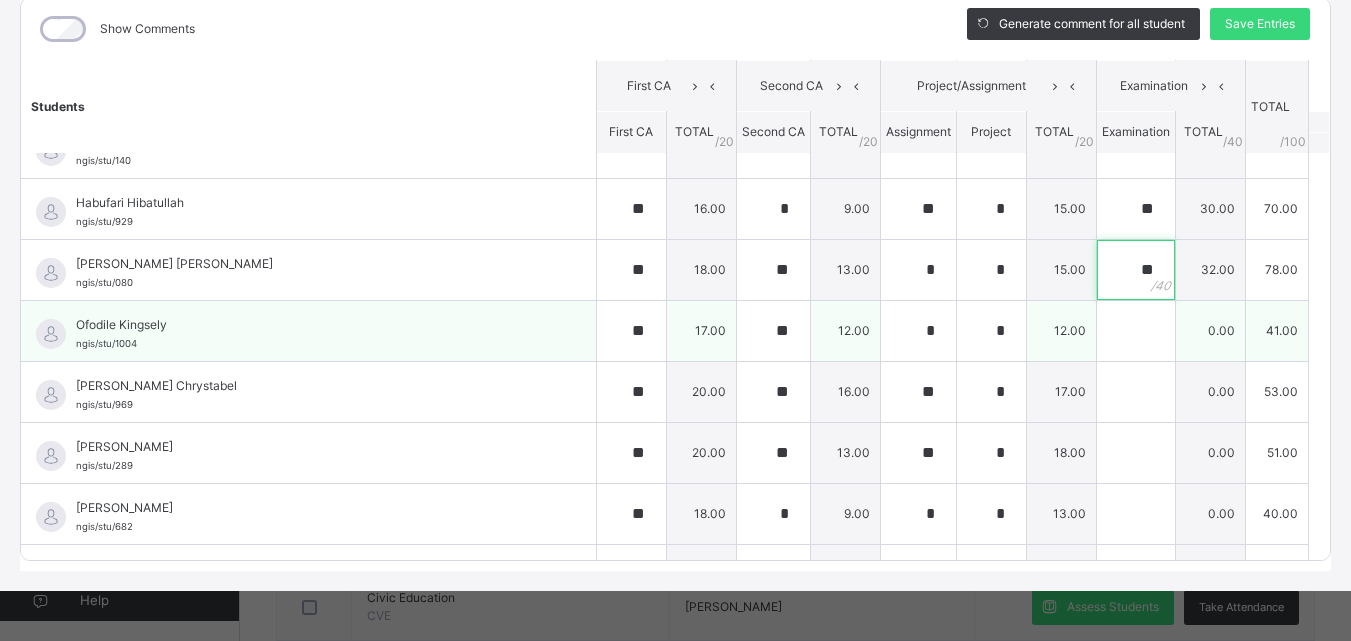 type on "**" 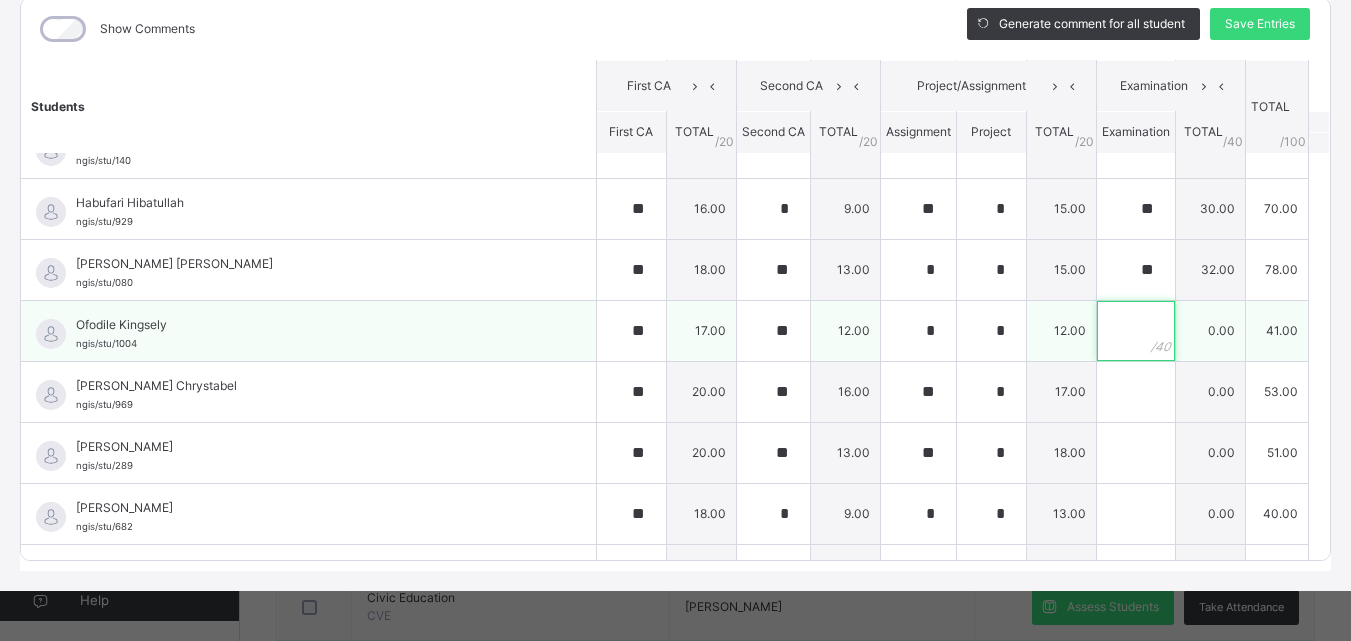 click at bounding box center (1136, 331) 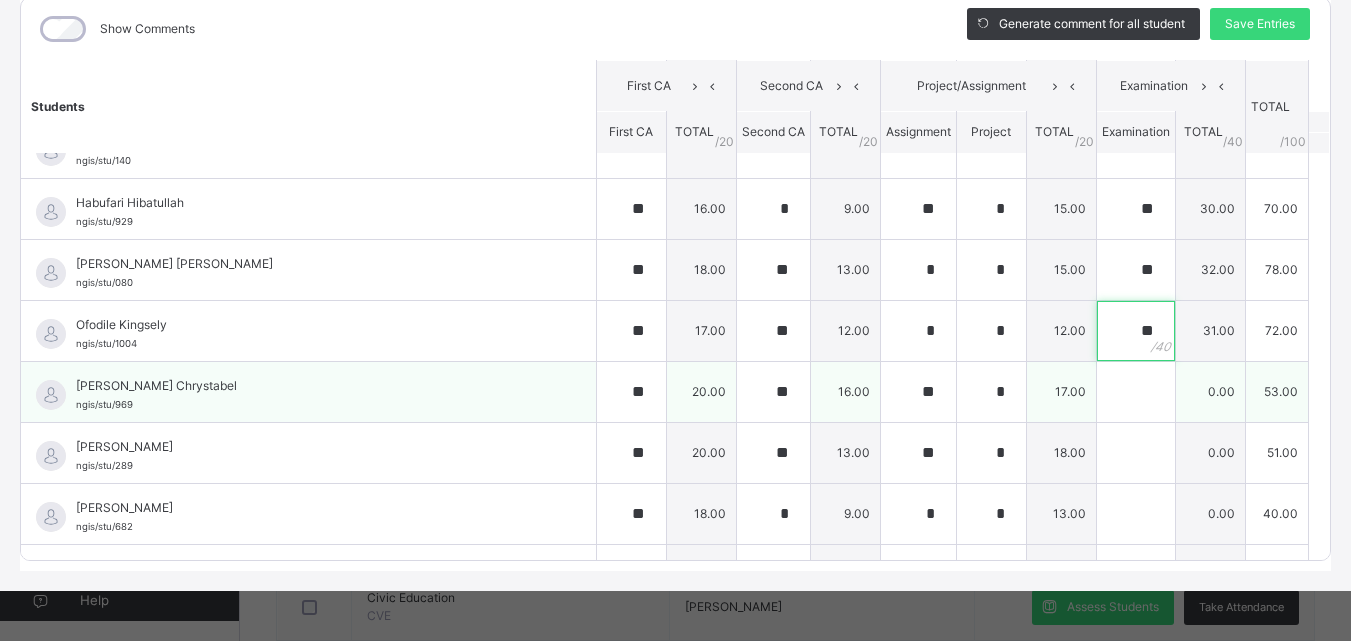 type on "**" 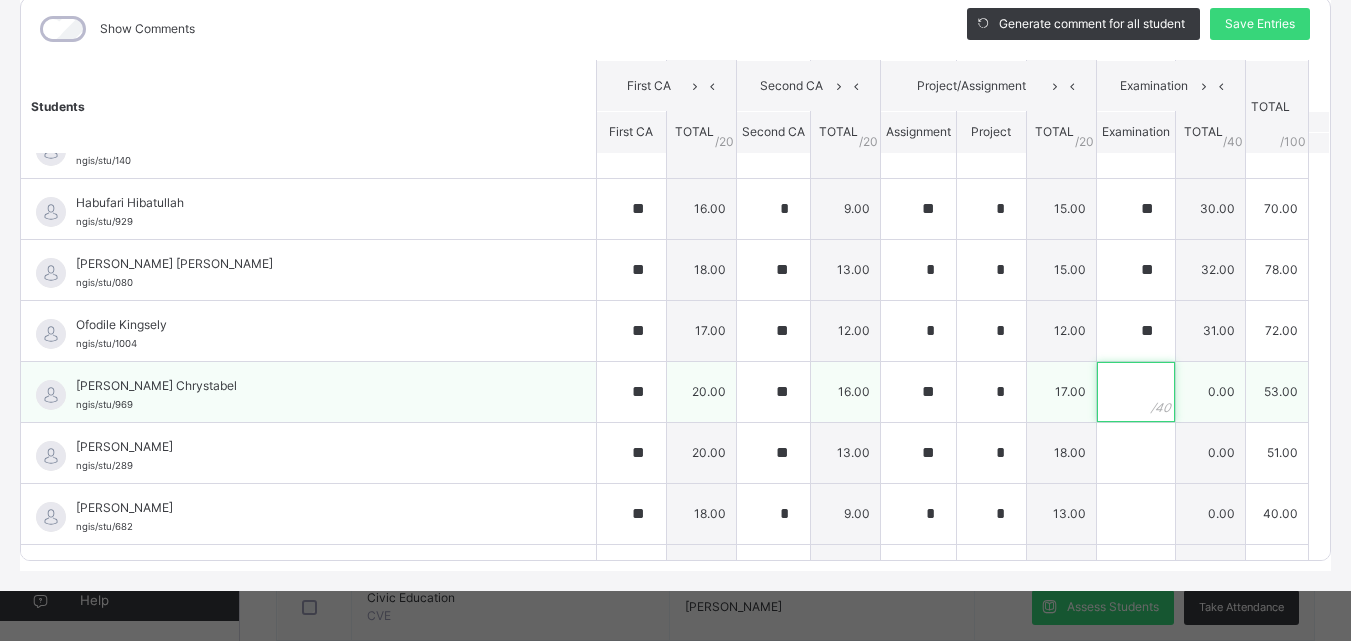 click at bounding box center (1136, 392) 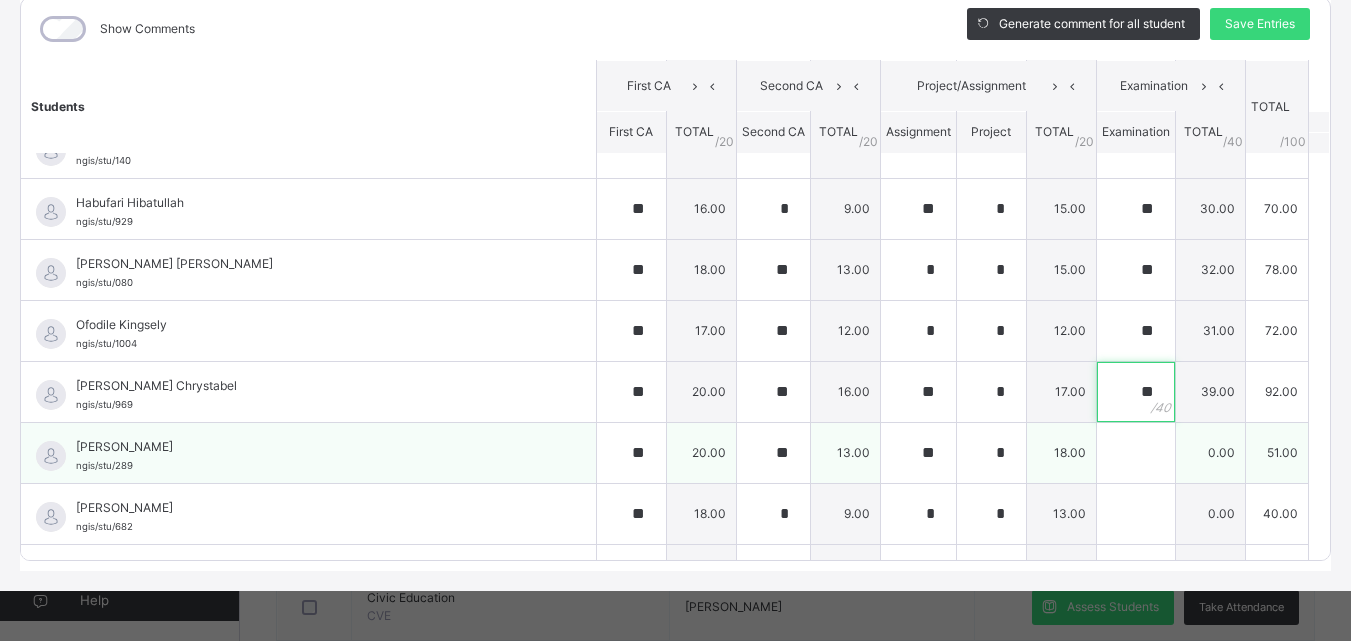 type on "**" 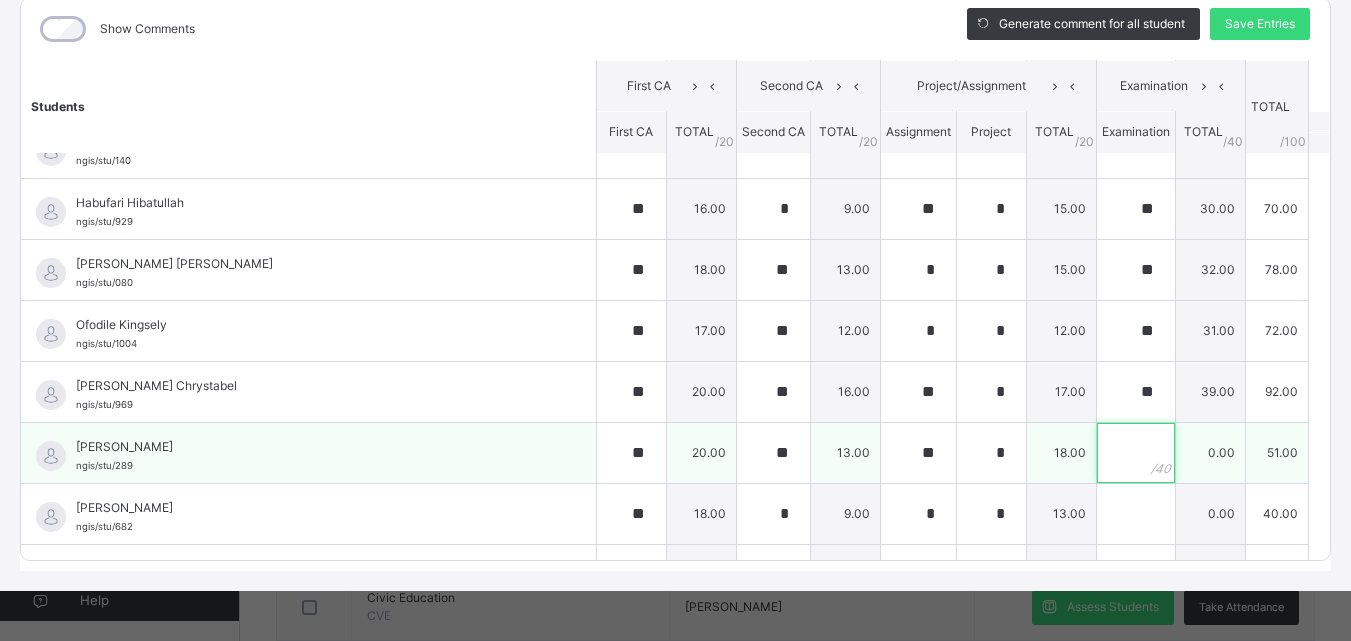 click at bounding box center (1136, 453) 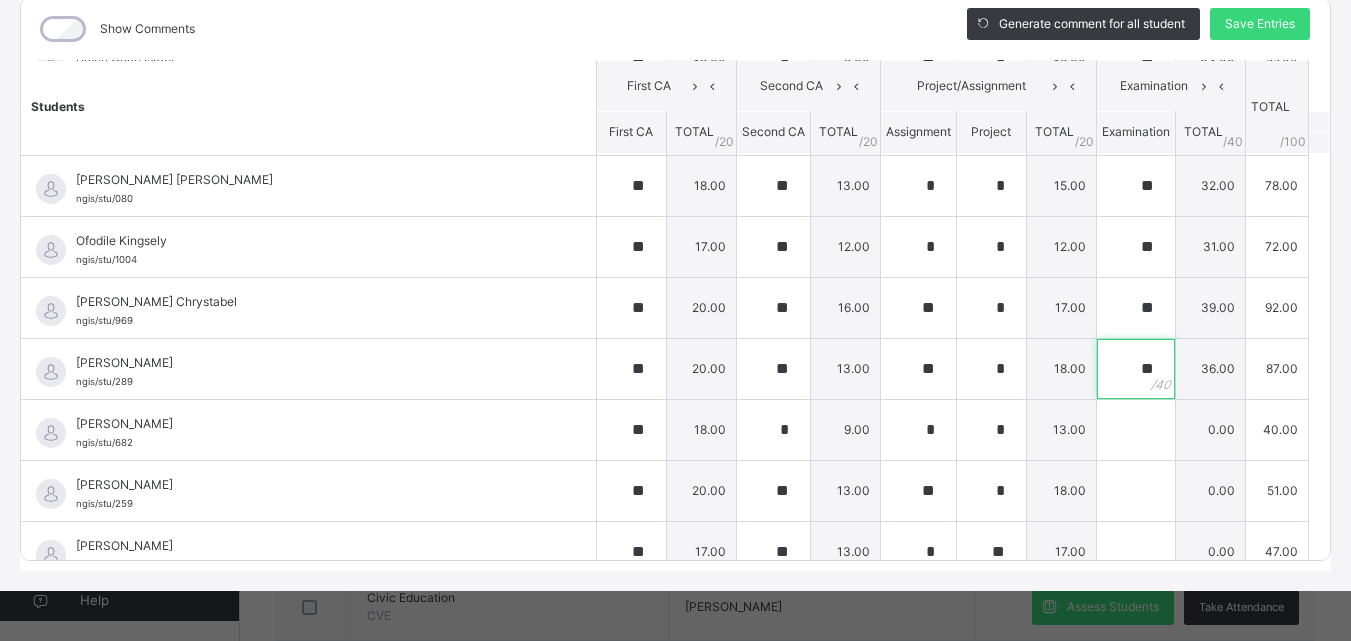 scroll, scrollTop: 387, scrollLeft: 0, axis: vertical 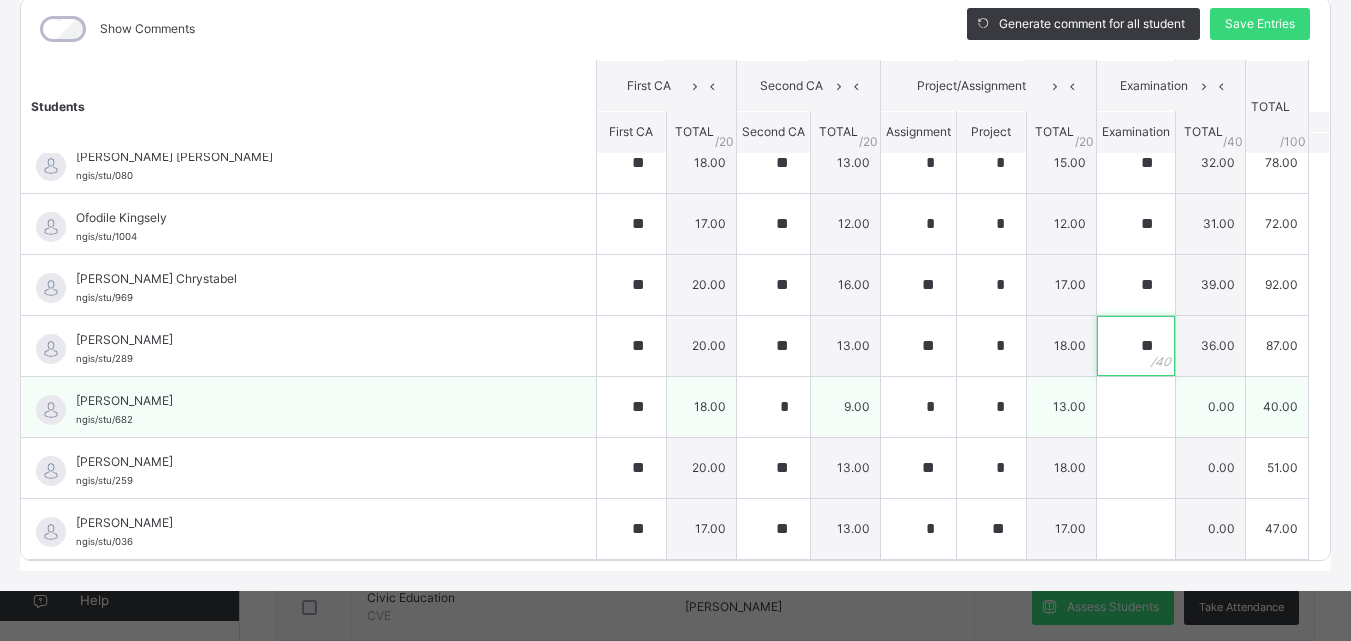 type on "**" 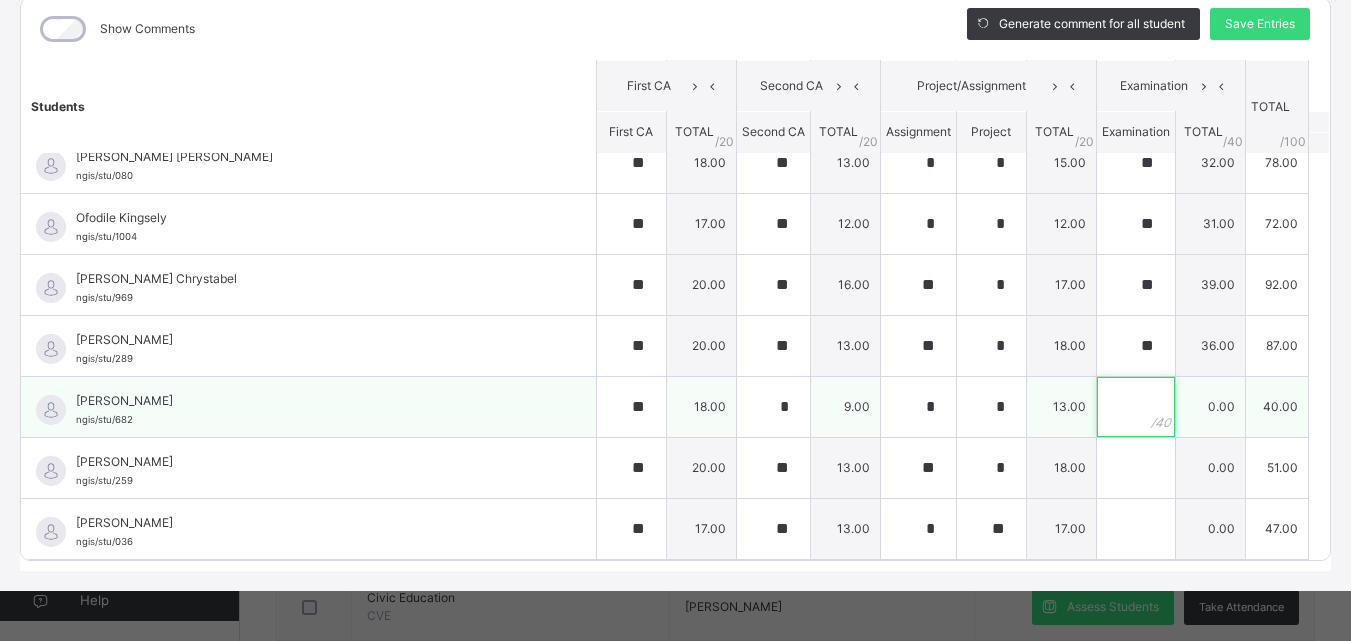 click at bounding box center (1136, 407) 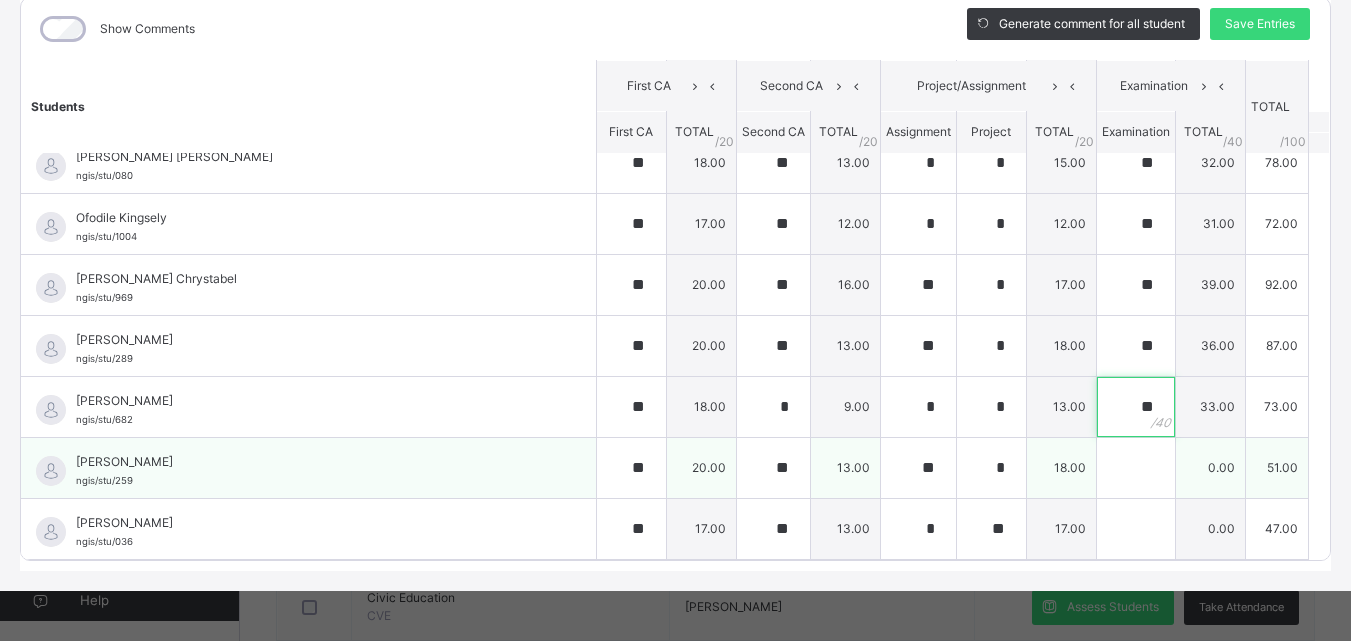type on "**" 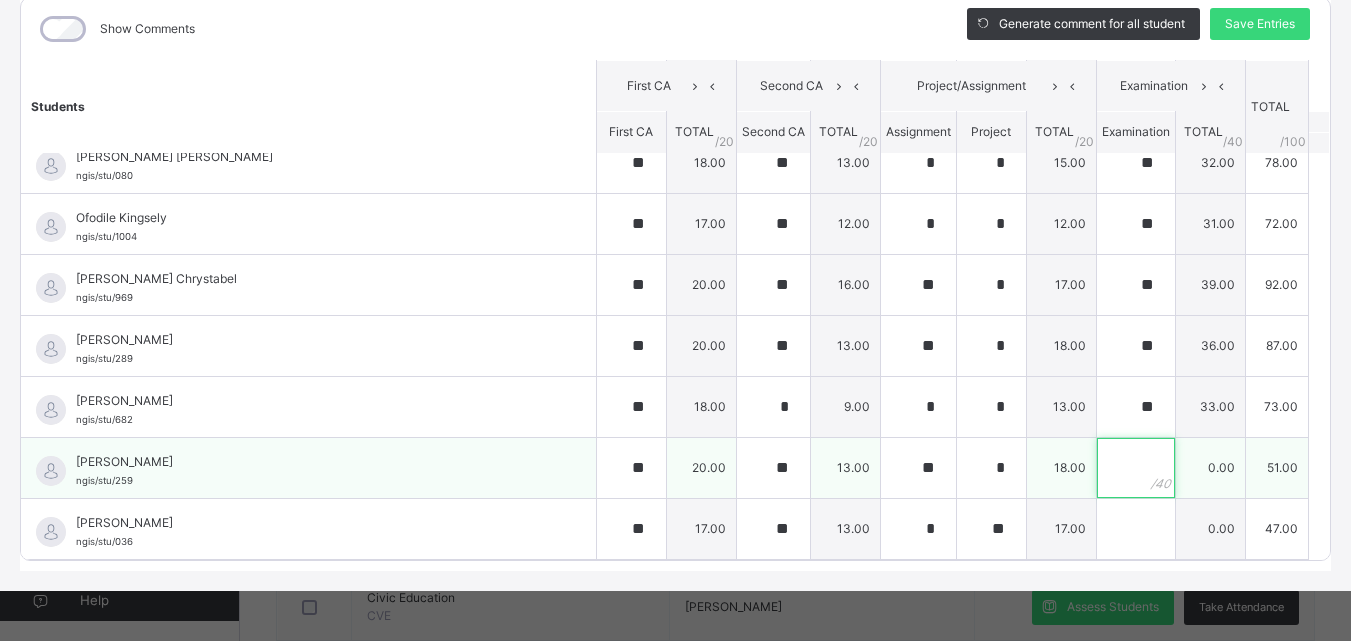 click at bounding box center [1136, 468] 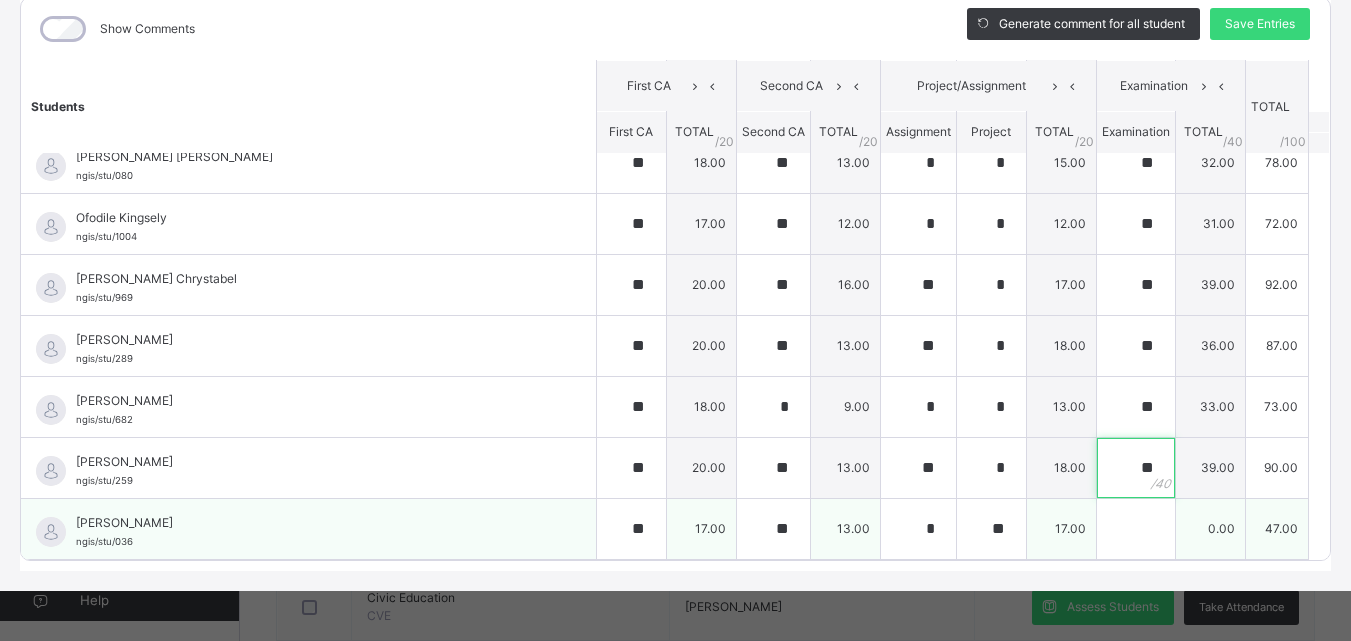 type on "**" 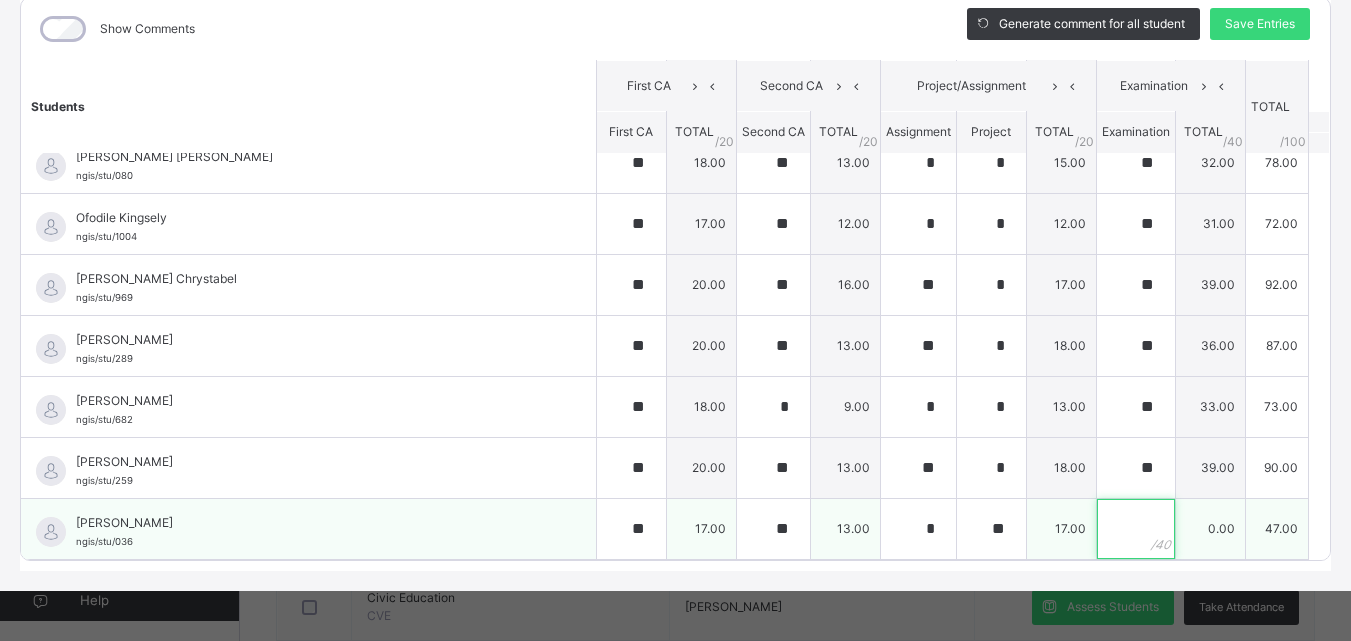 click at bounding box center (1136, 529) 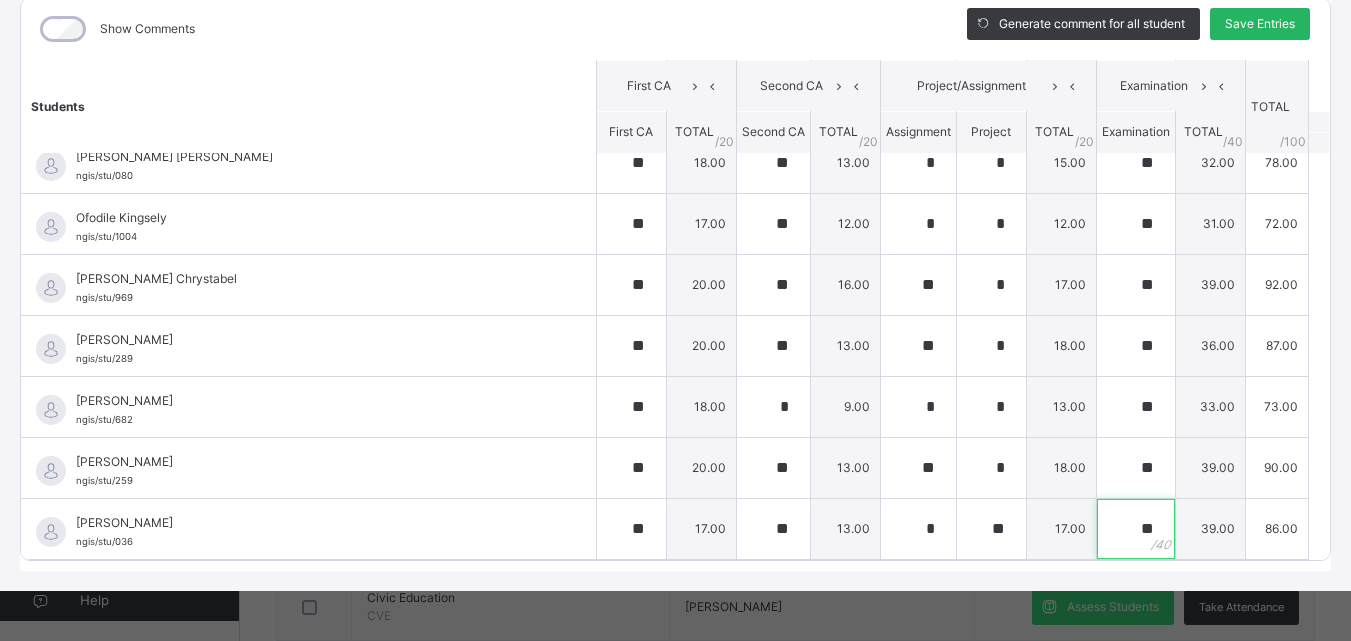 type on "**" 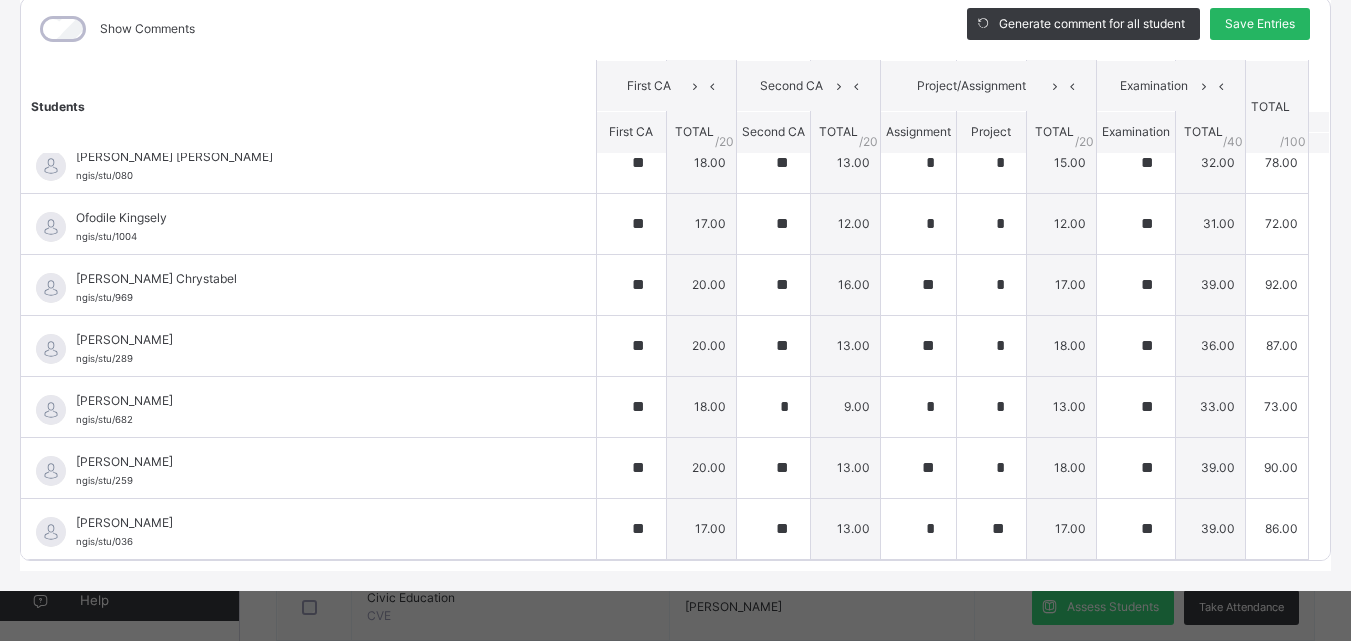 click on "Save Entries" at bounding box center (1260, 24) 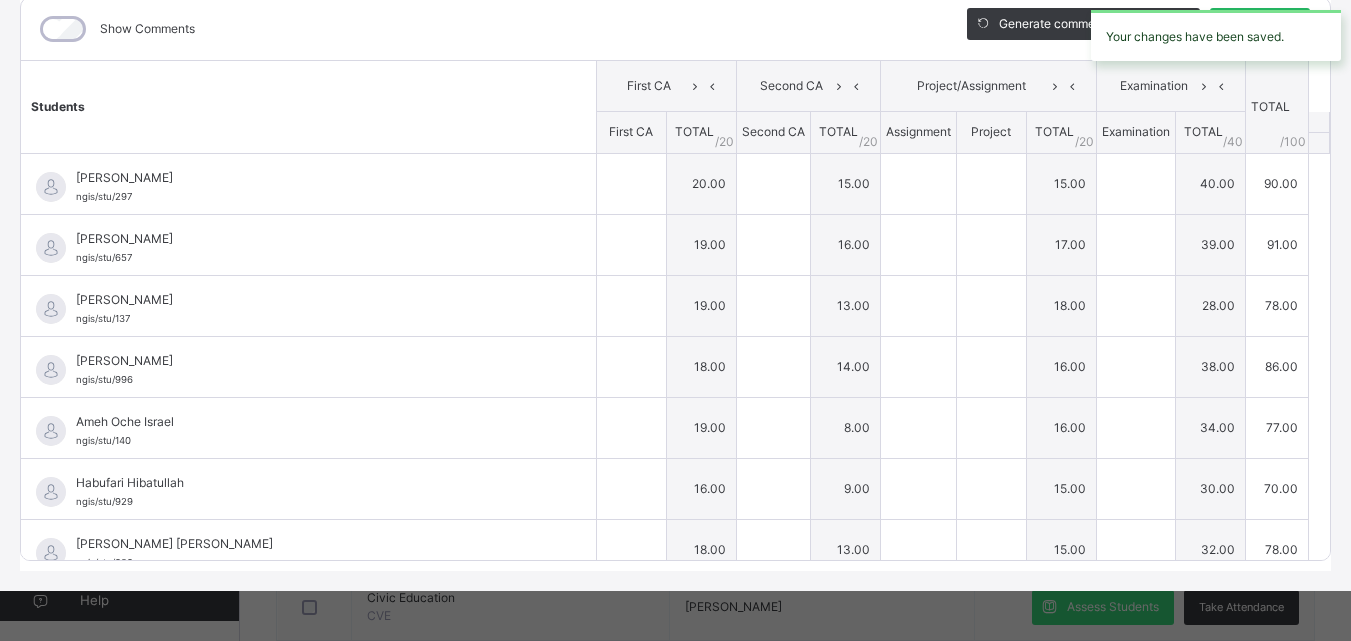 type on "**" 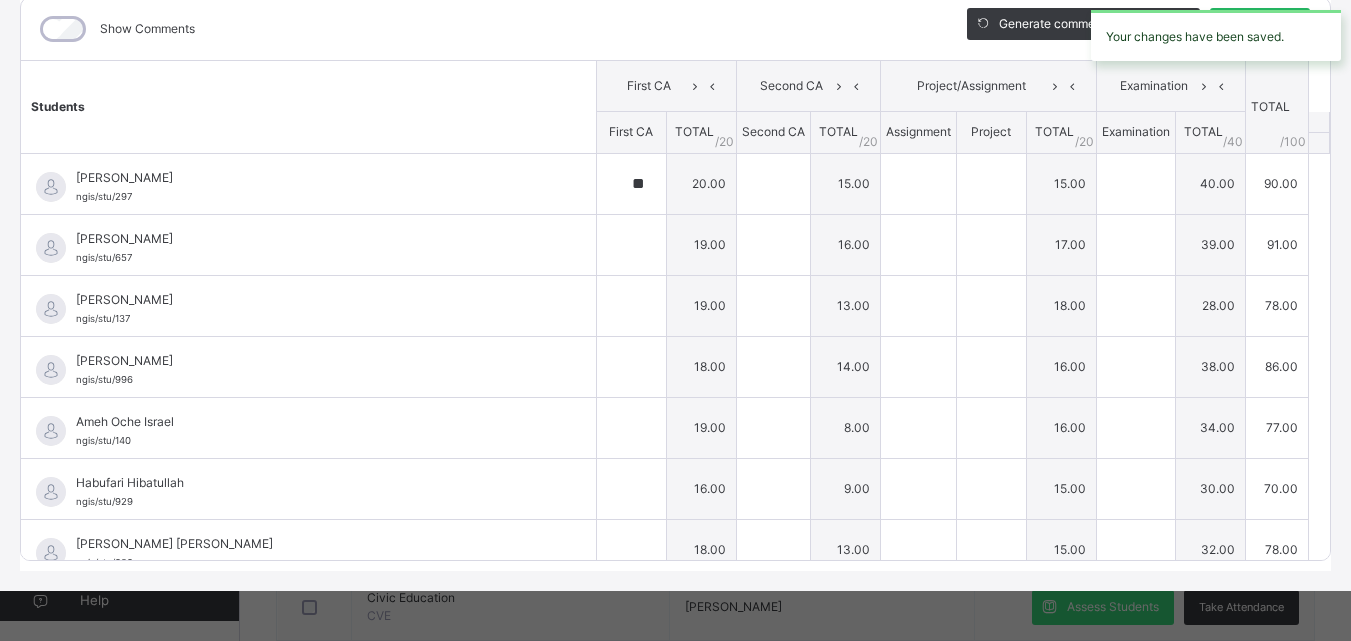 type on "**" 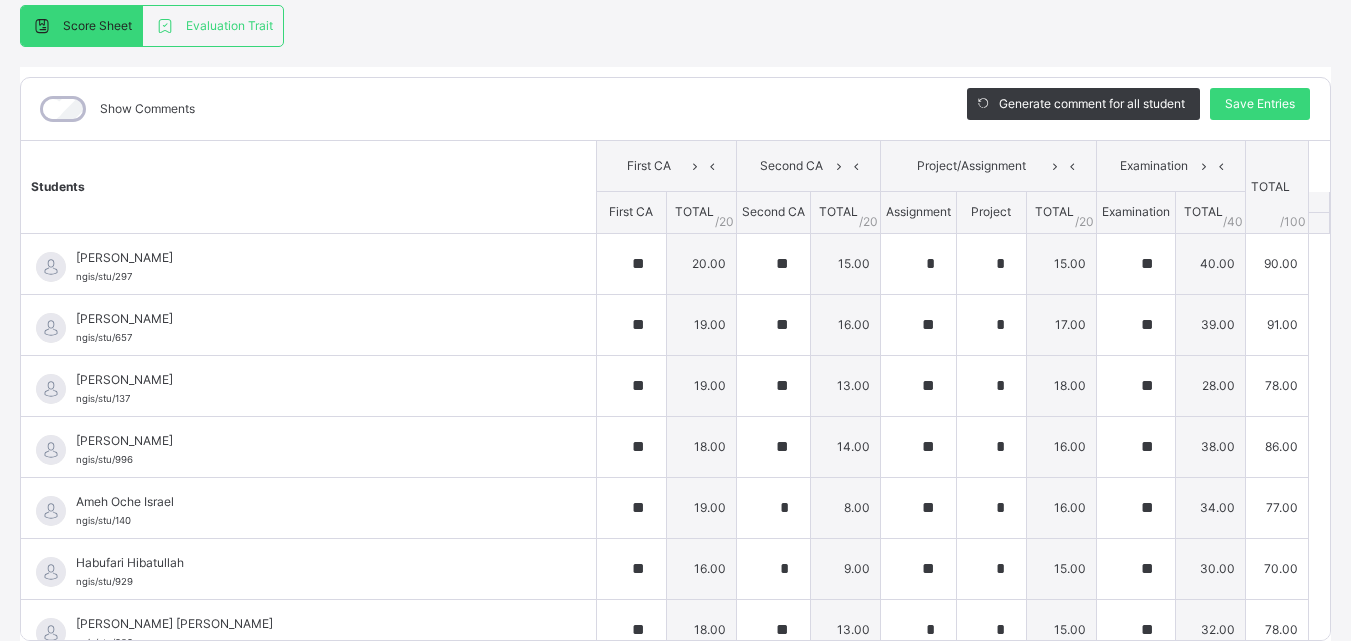 scroll, scrollTop: 270, scrollLeft: 0, axis: vertical 